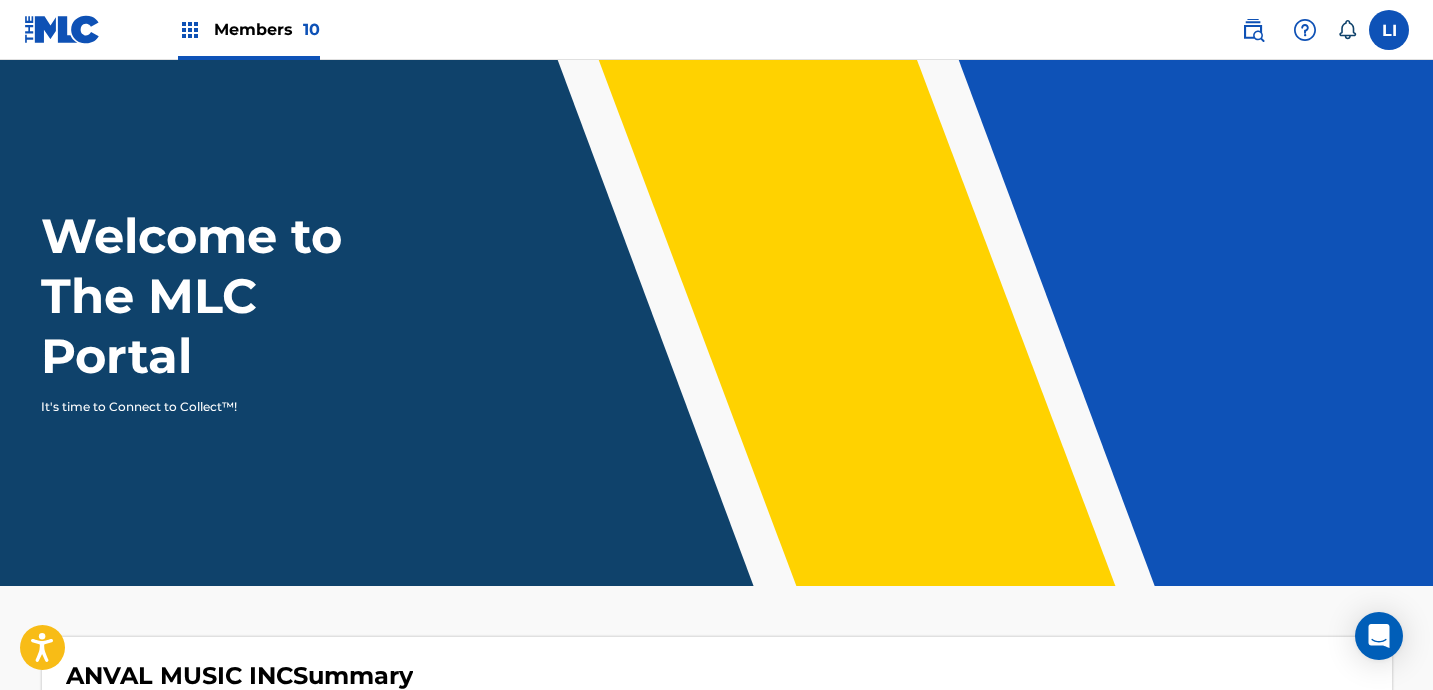 scroll, scrollTop: 0, scrollLeft: 0, axis: both 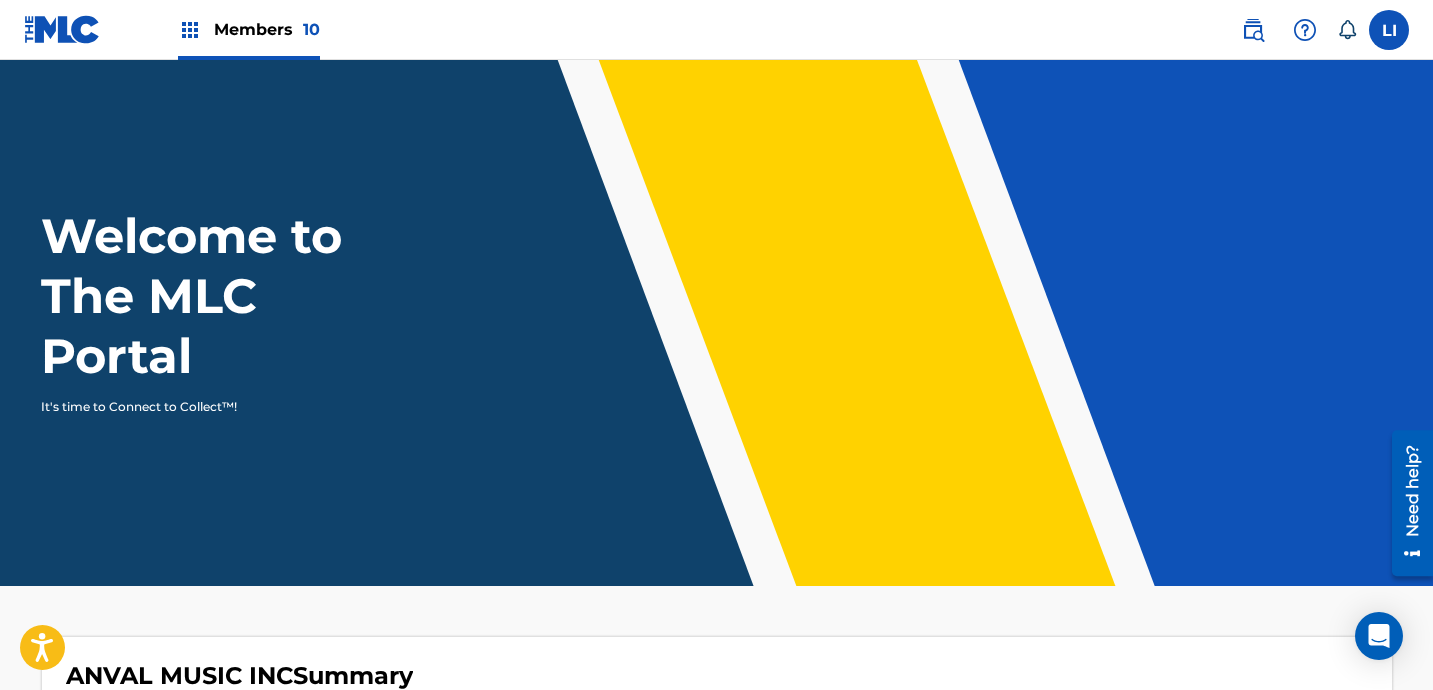 click on "Members    10" at bounding box center (267, 29) 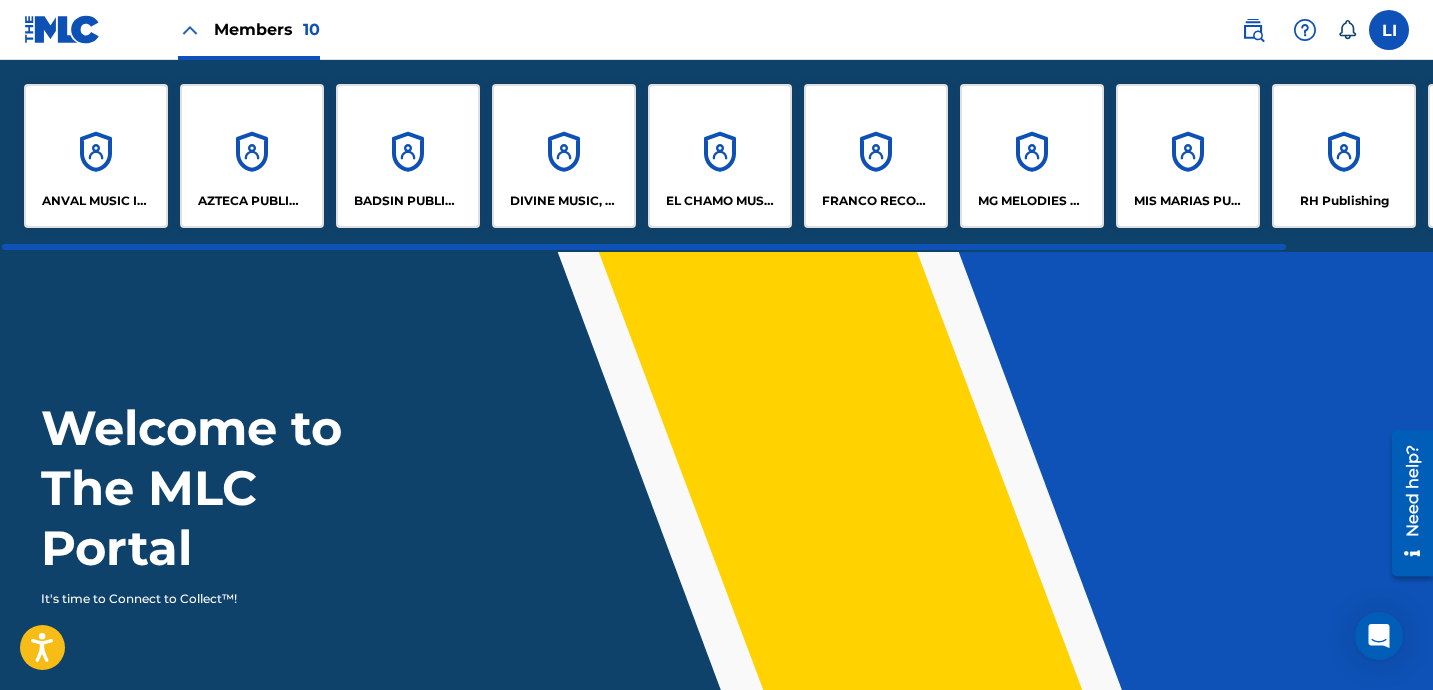 click on "RH Publishing" at bounding box center (1344, 156) 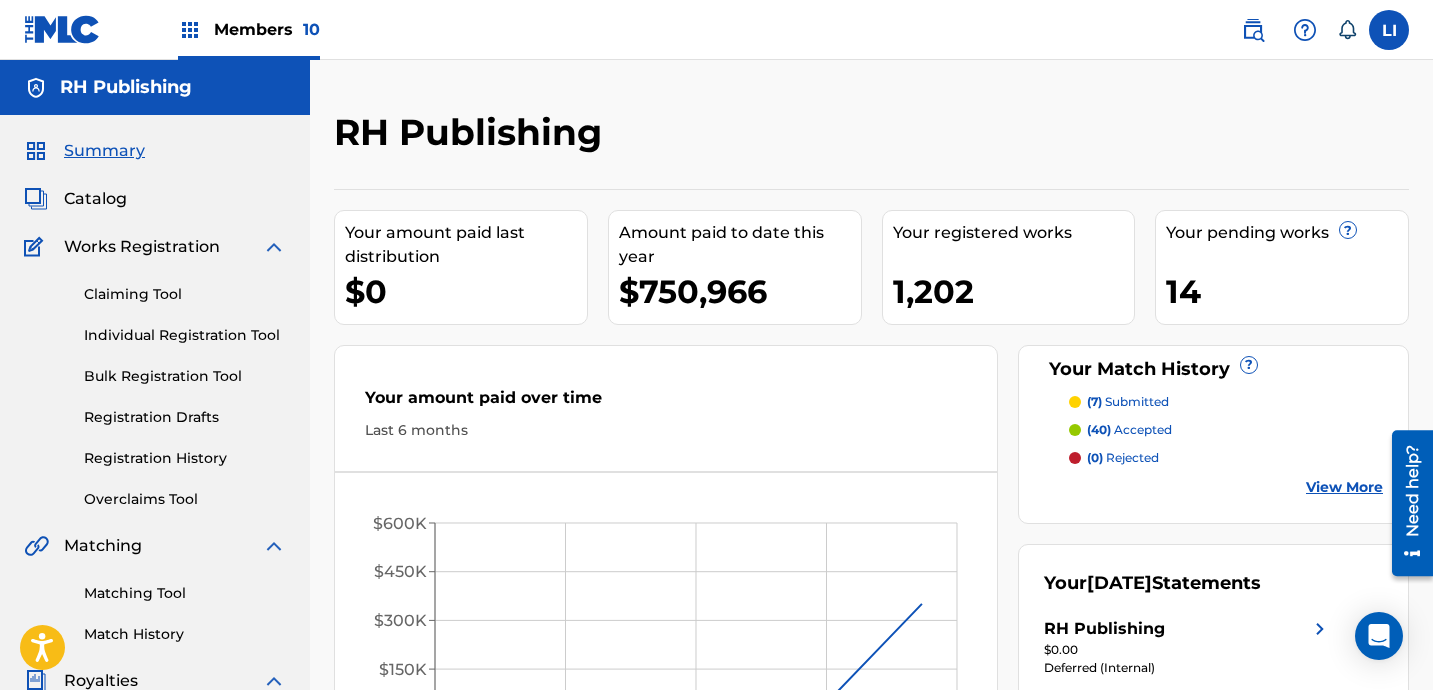 click on "Claiming Tool Individual Registration Tool Bulk Registration Tool Registration Drafts Registration History Overclaims Tool" at bounding box center [155, 384] 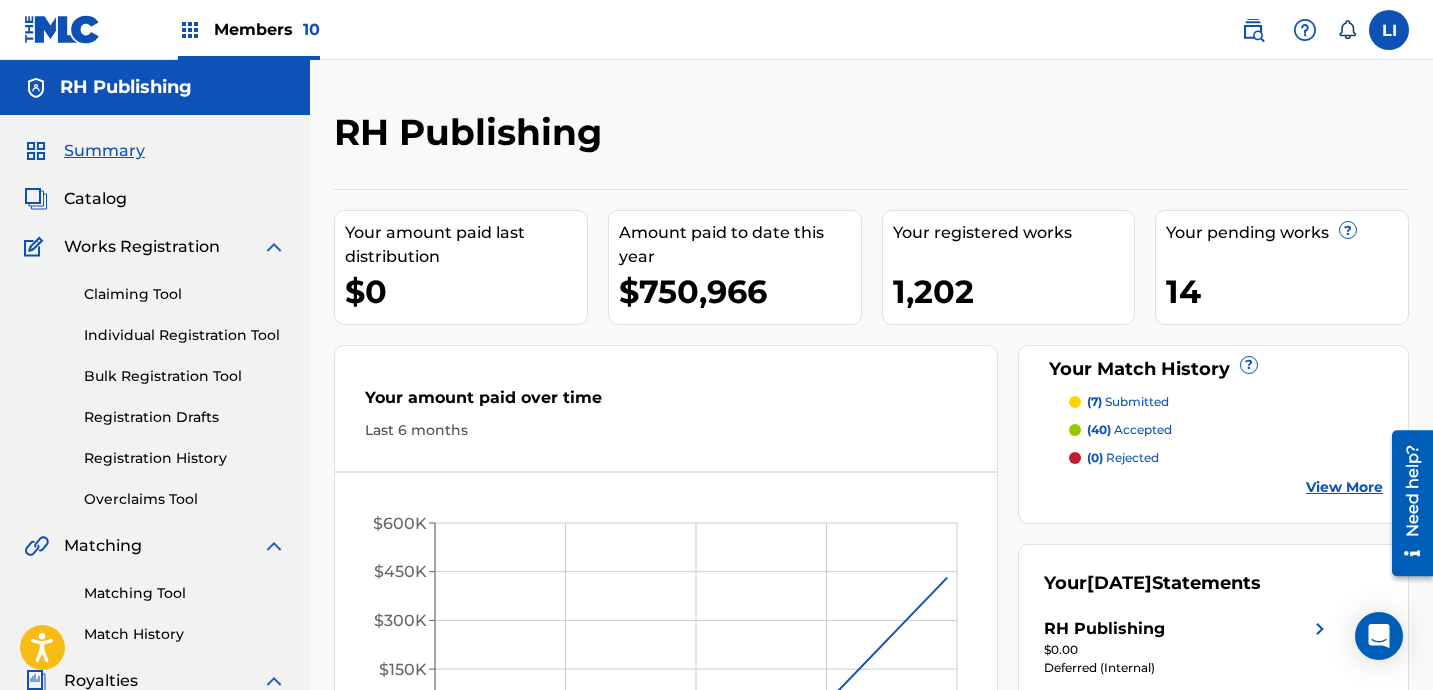 click on "Individual Registration Tool" at bounding box center [185, 335] 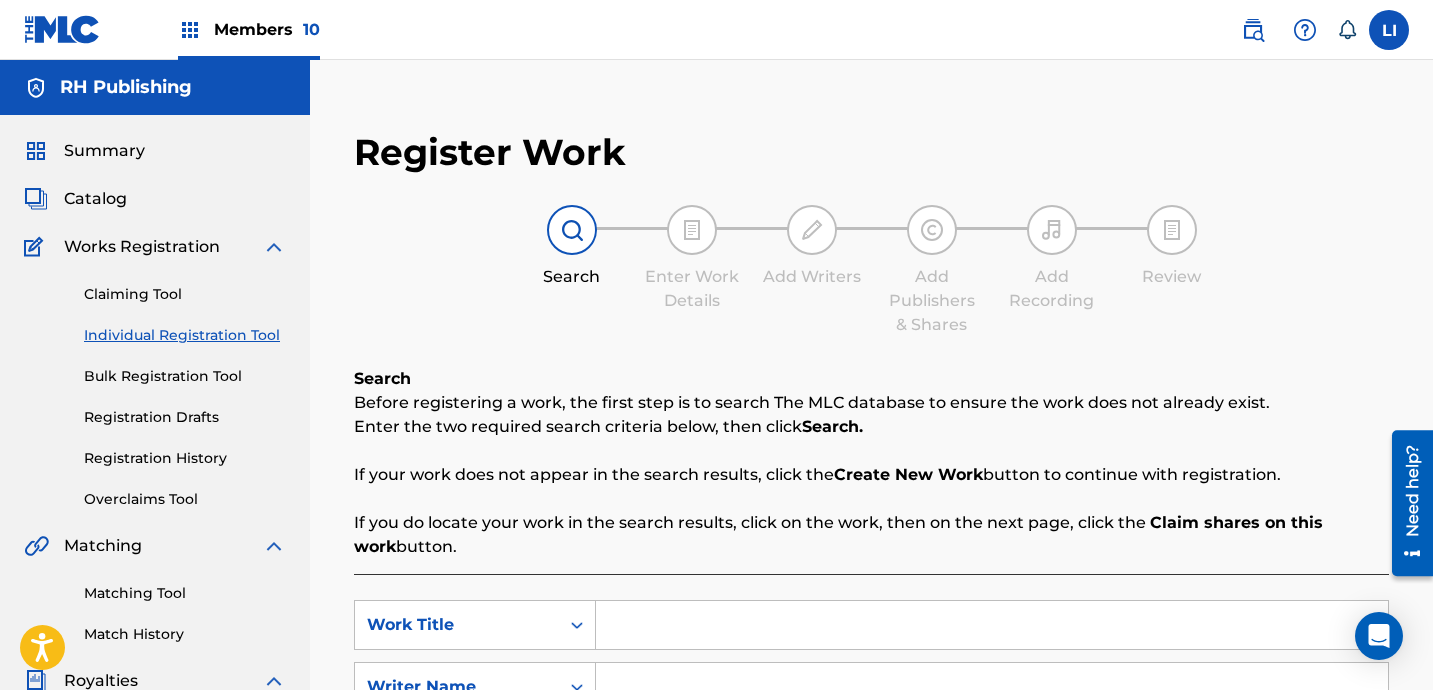scroll, scrollTop: 325, scrollLeft: 0, axis: vertical 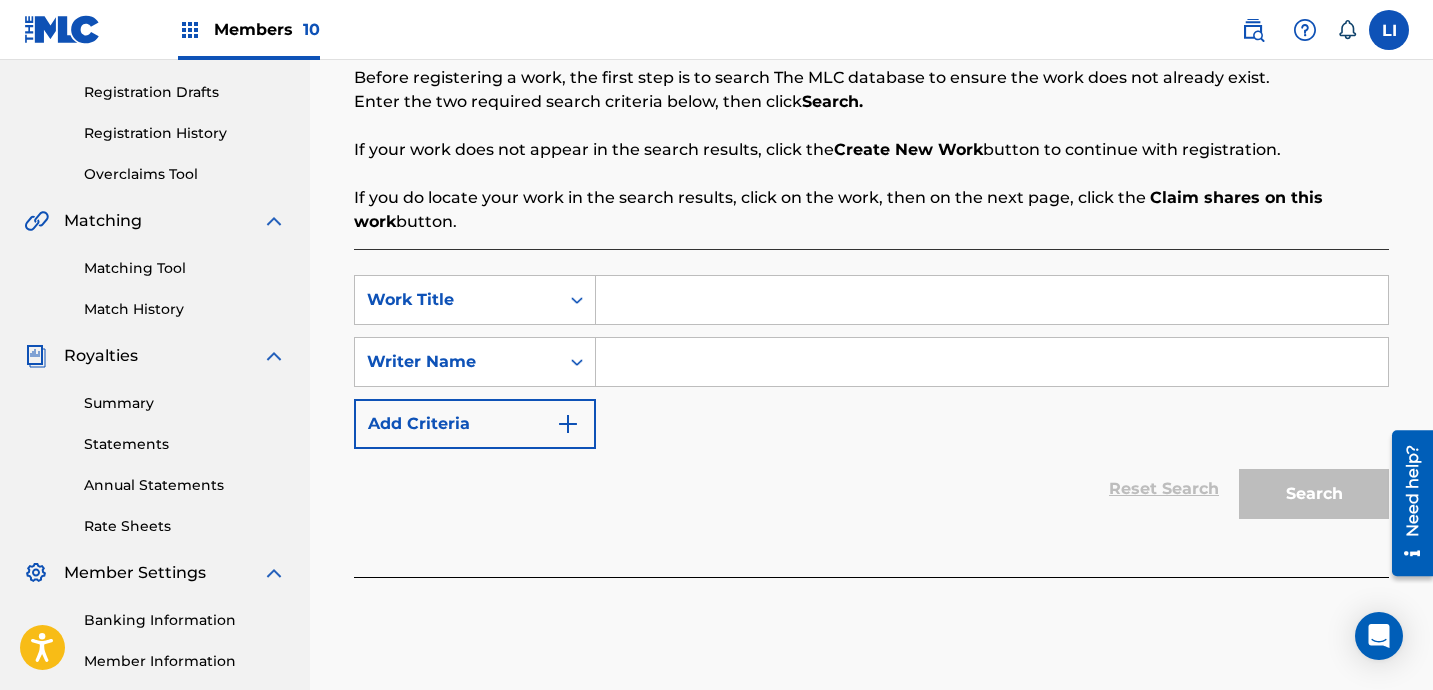 click at bounding box center (992, 300) 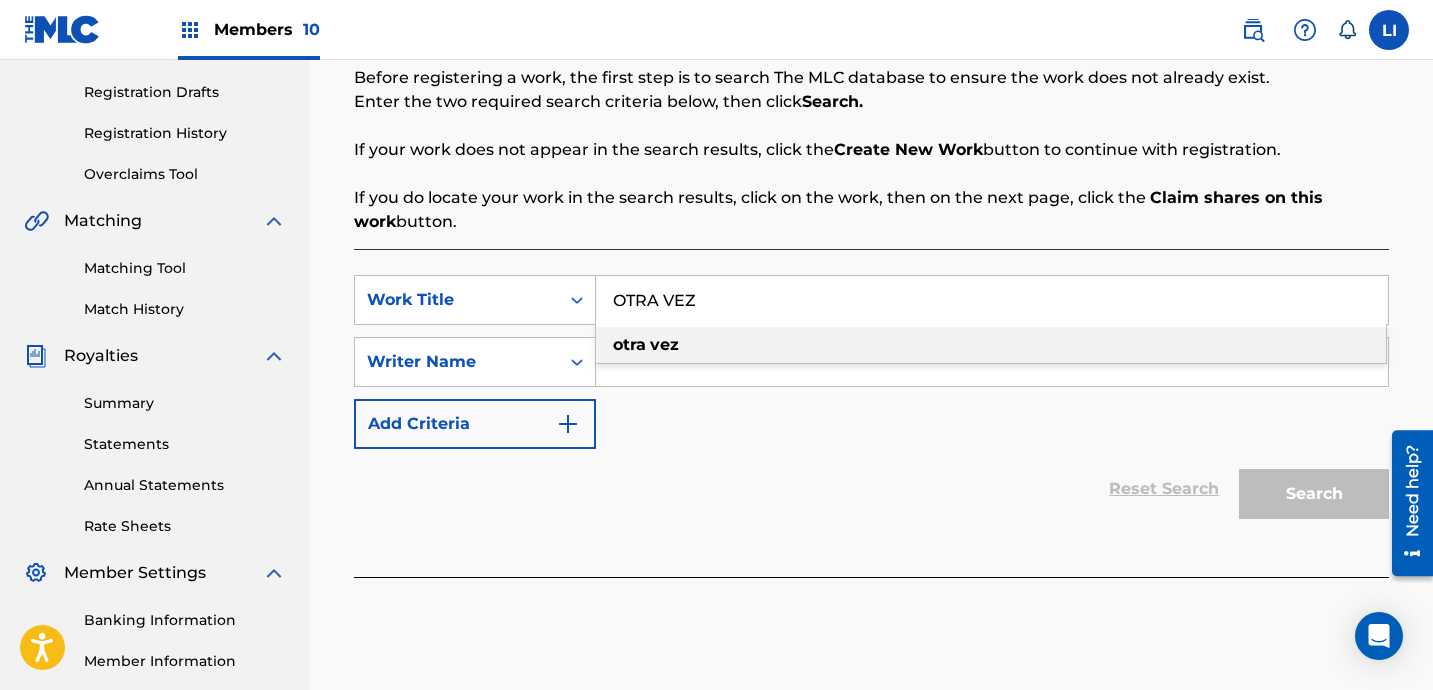 type on "OTRA VEZ" 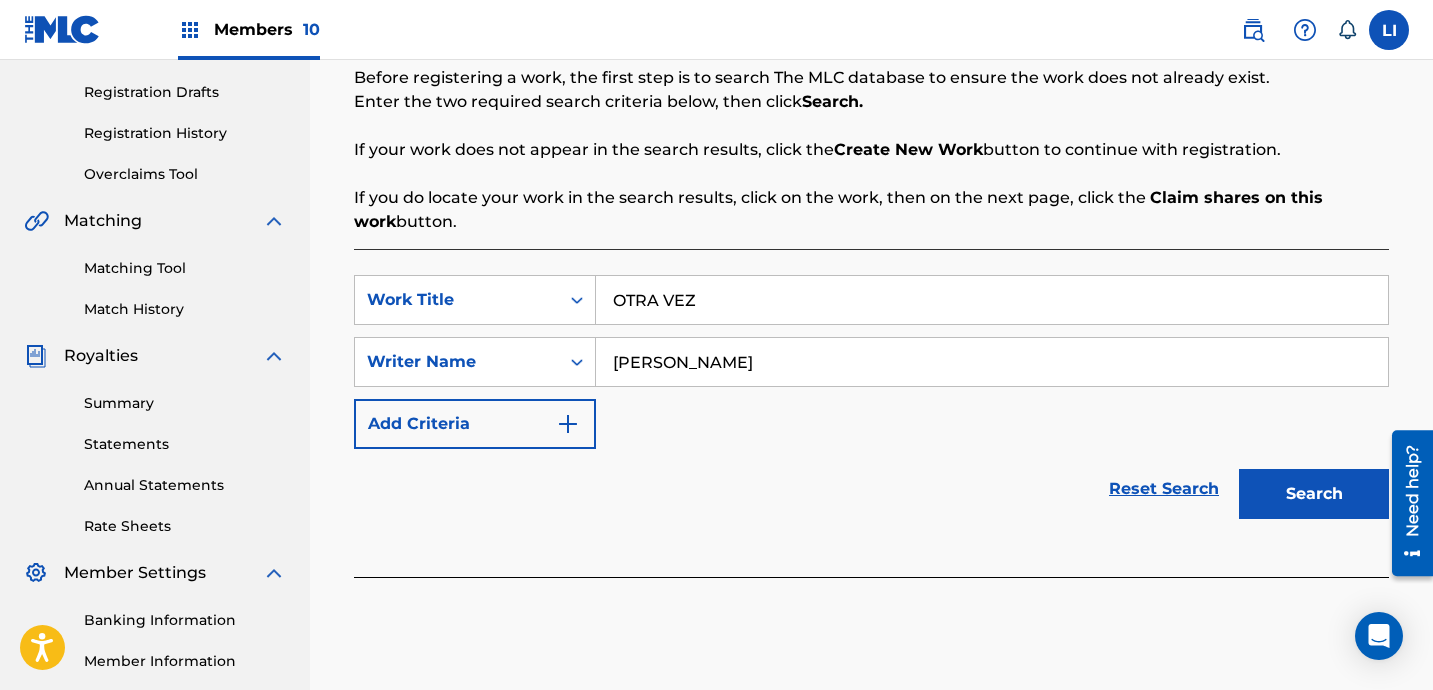 click on "Search" at bounding box center [1314, 494] 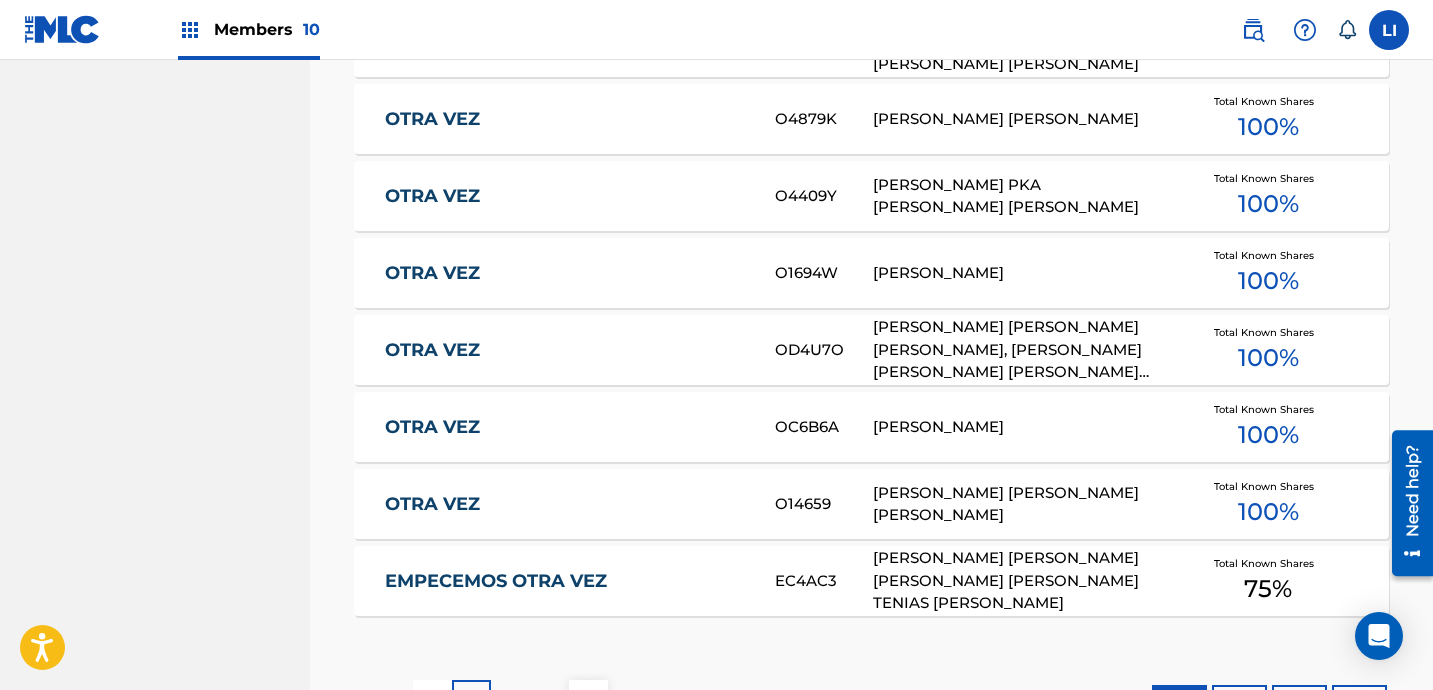 scroll, scrollTop: 138, scrollLeft: 0, axis: vertical 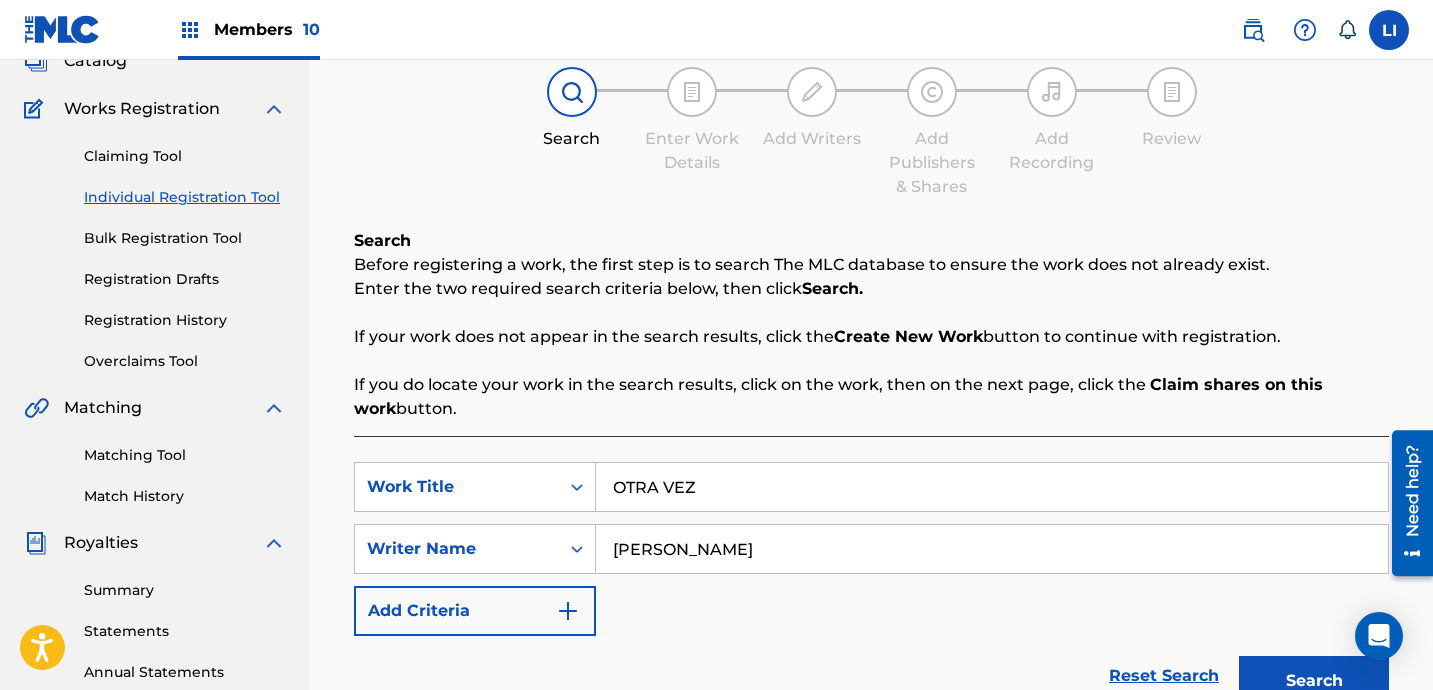 click on "[PERSON_NAME]" at bounding box center [992, 549] 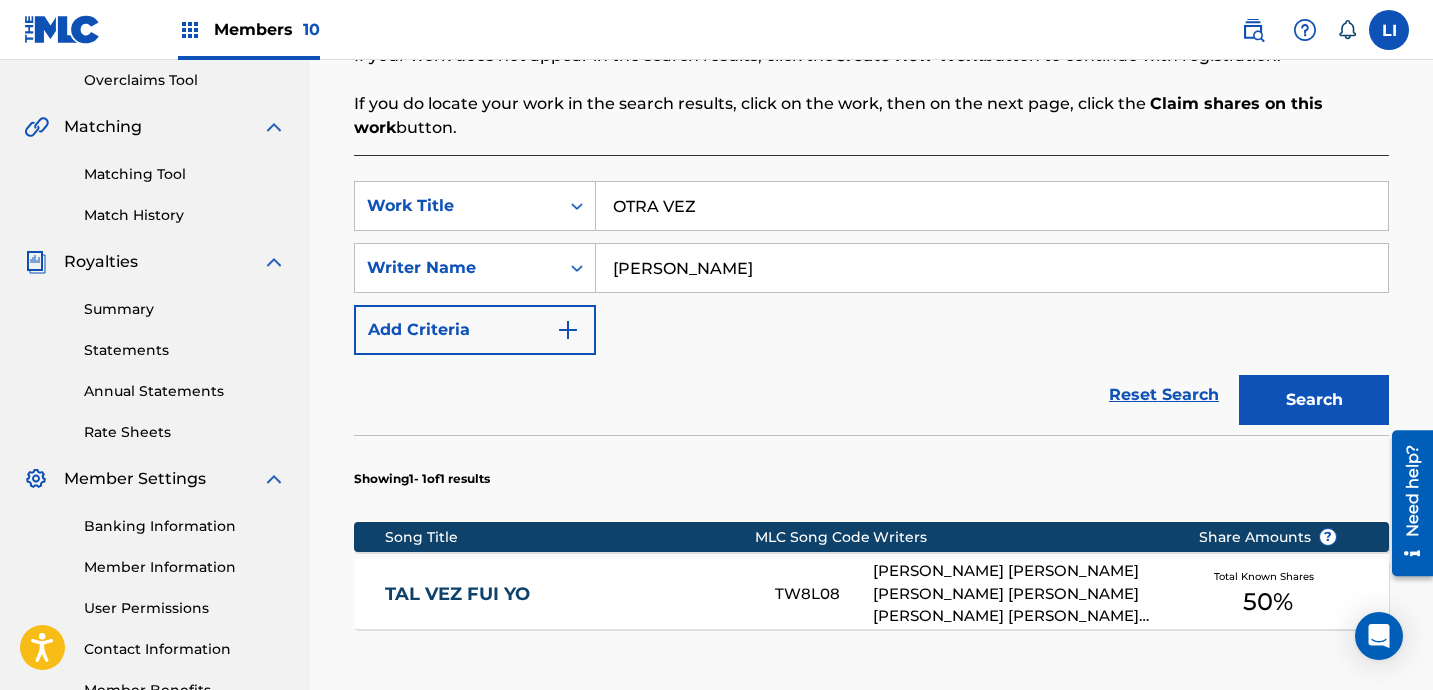 scroll, scrollTop: 719, scrollLeft: 0, axis: vertical 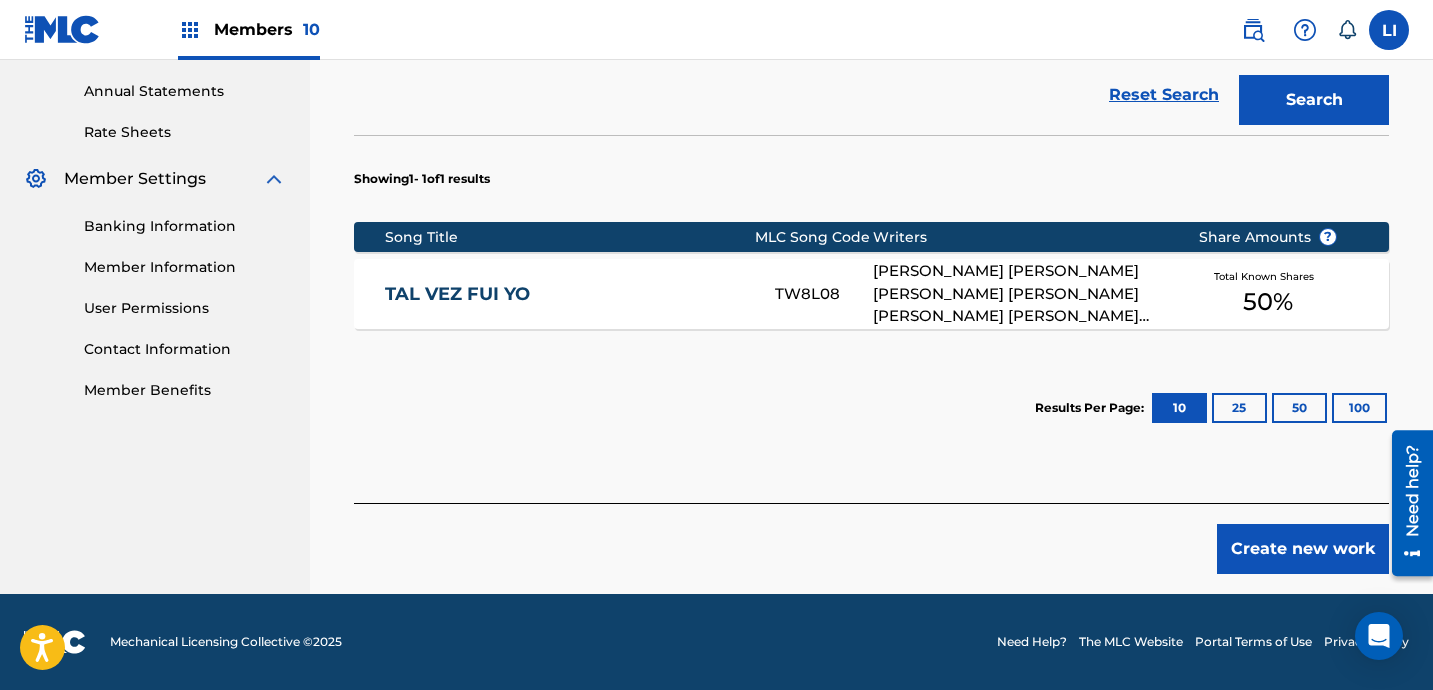 click on "Create new work" at bounding box center (1303, 549) 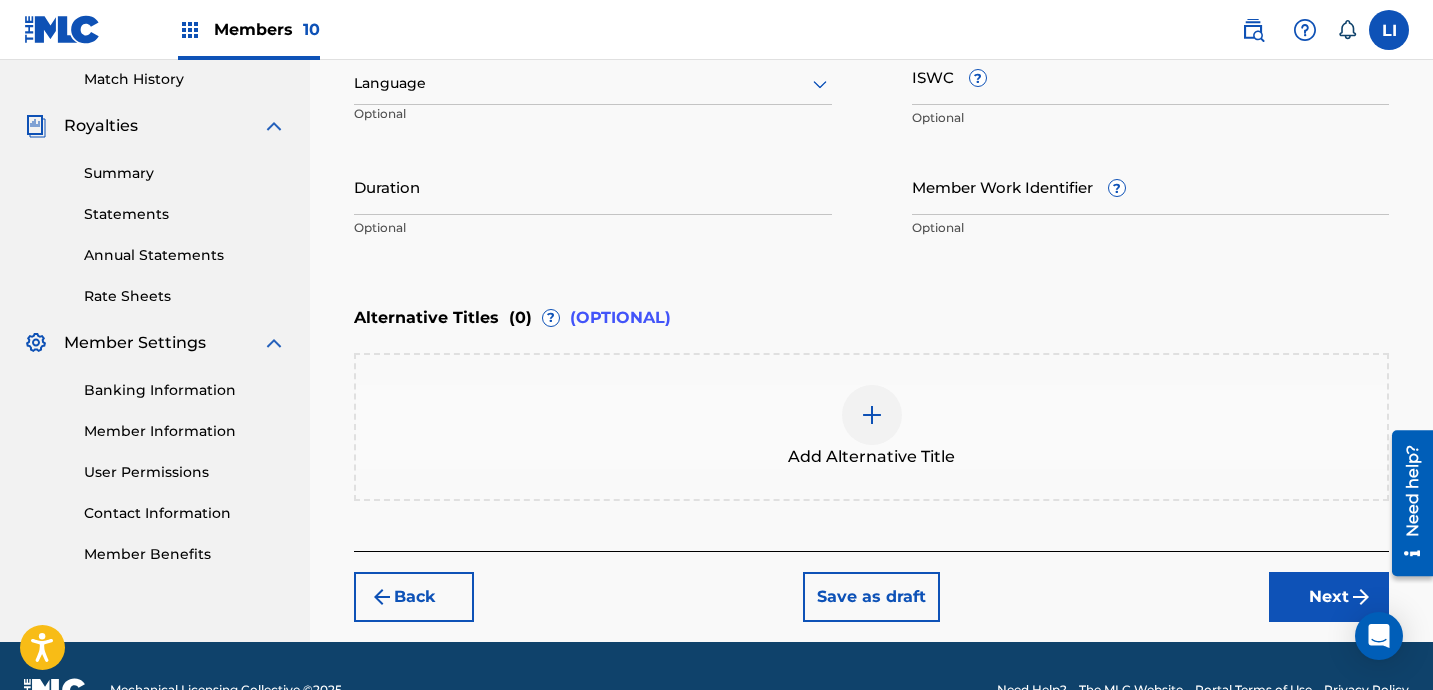 scroll, scrollTop: 530, scrollLeft: 0, axis: vertical 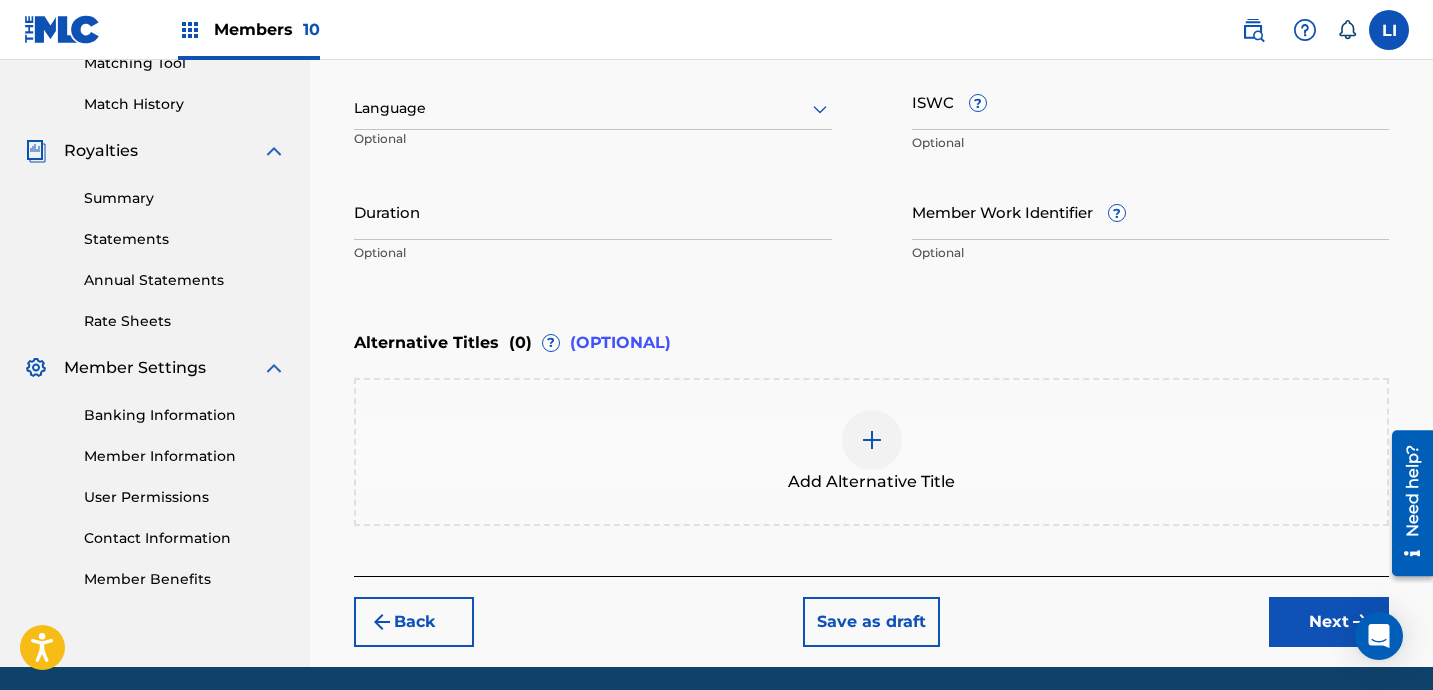 drag, startPoint x: 321, startPoint y: 113, endPoint x: 388, endPoint y: 124, distance: 67.89698 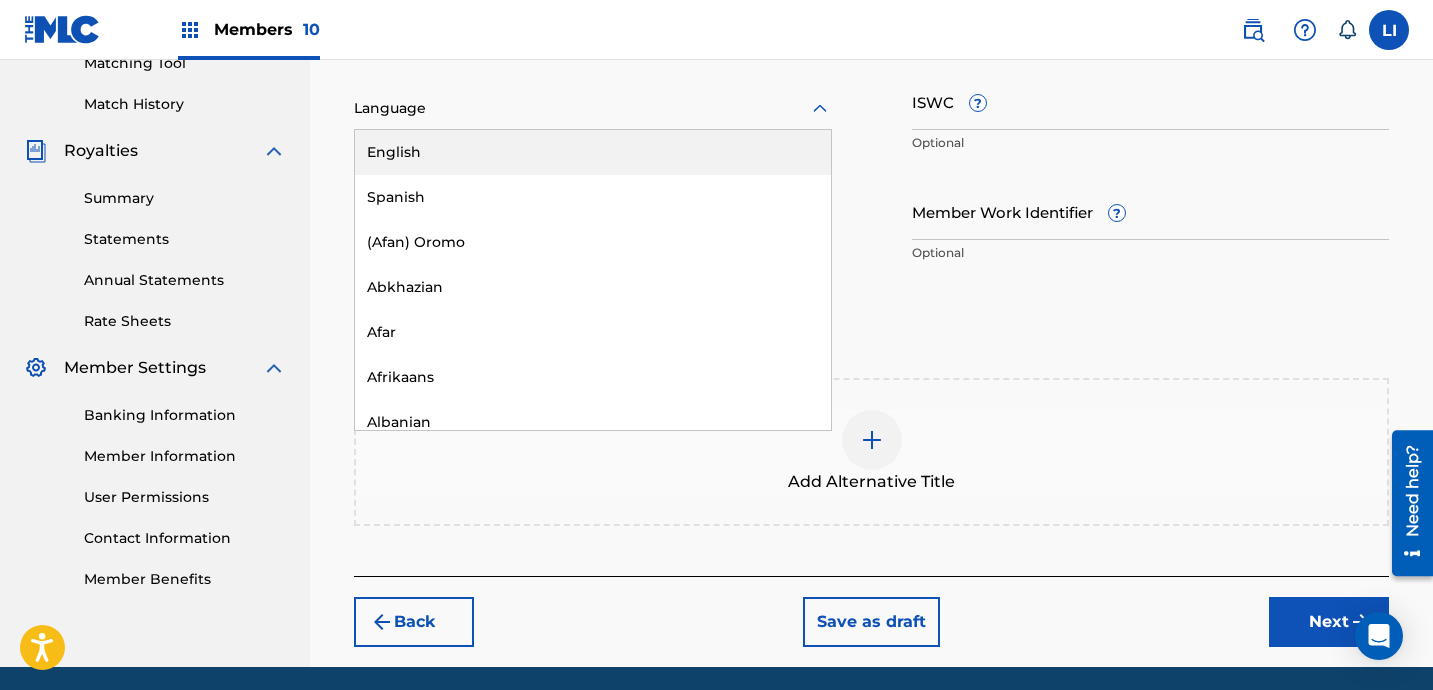 click on "Language" at bounding box center (593, 109) 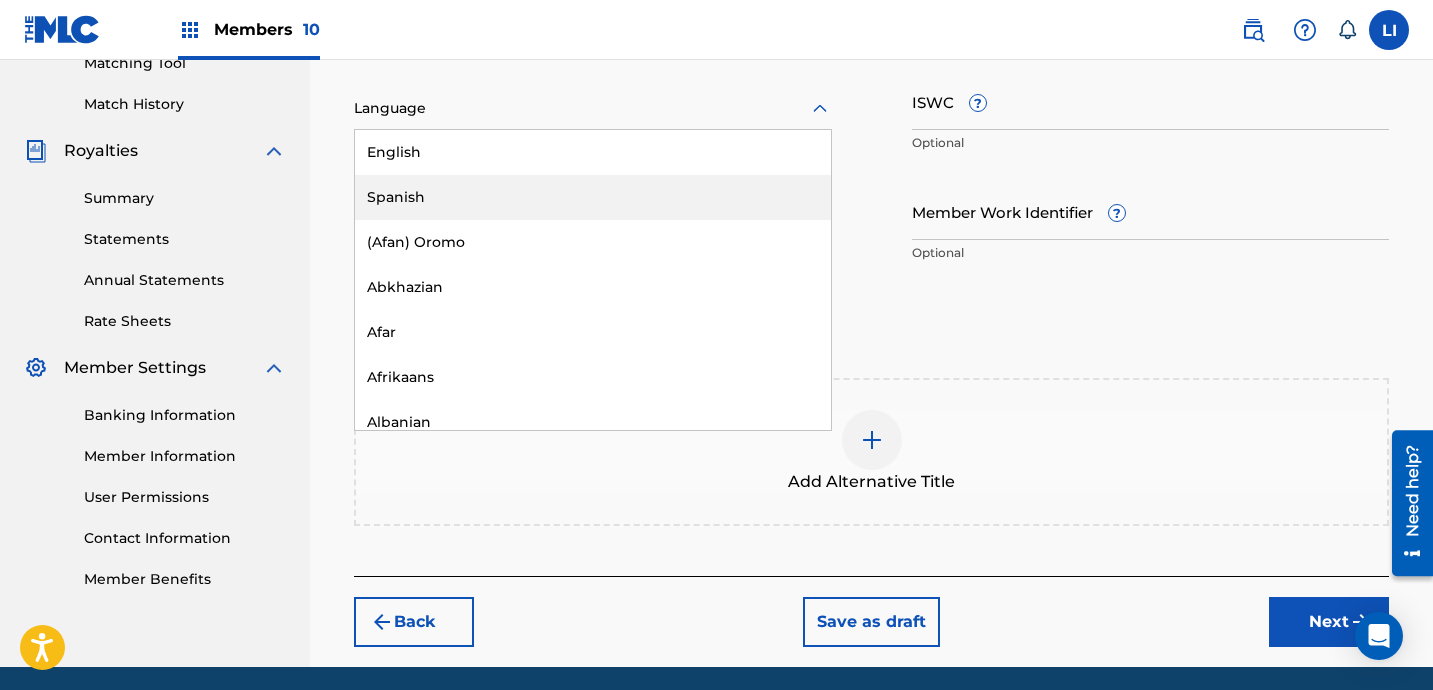 click on "Spanish" at bounding box center (593, 197) 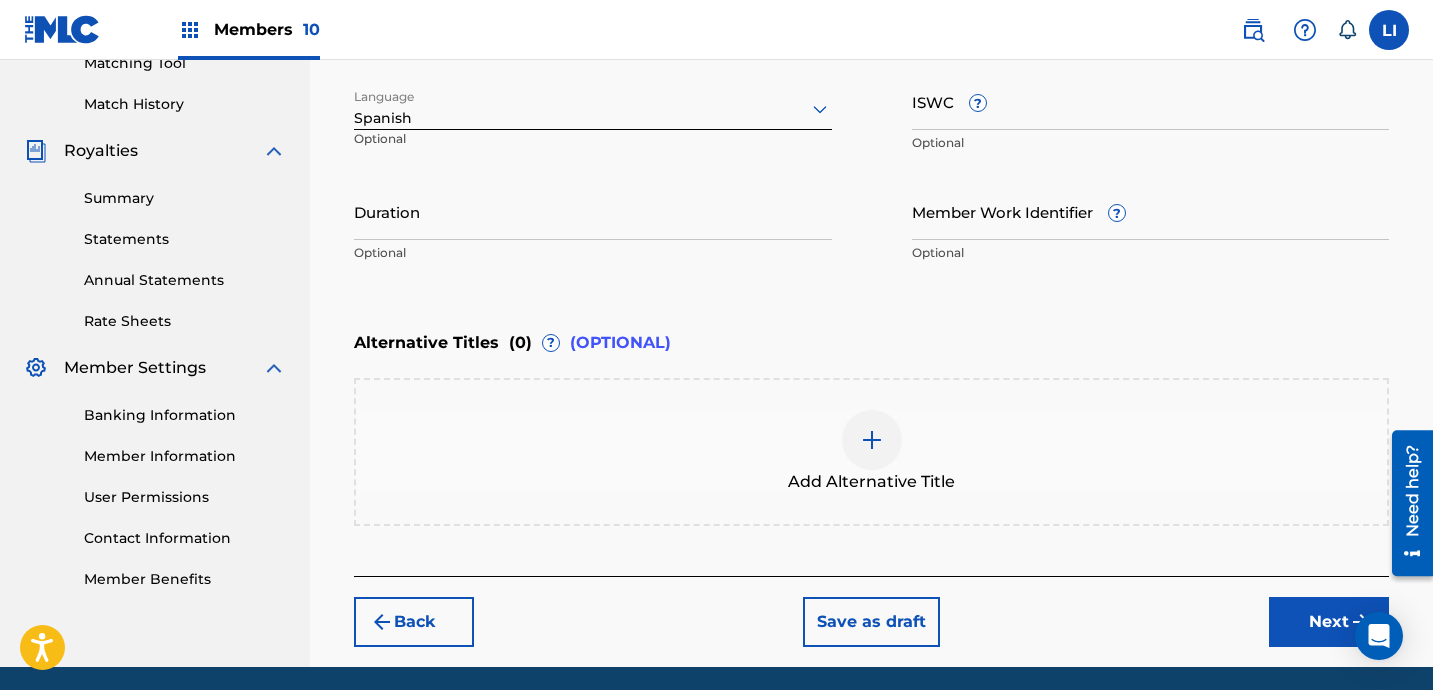 click on "Duration" at bounding box center [593, 211] 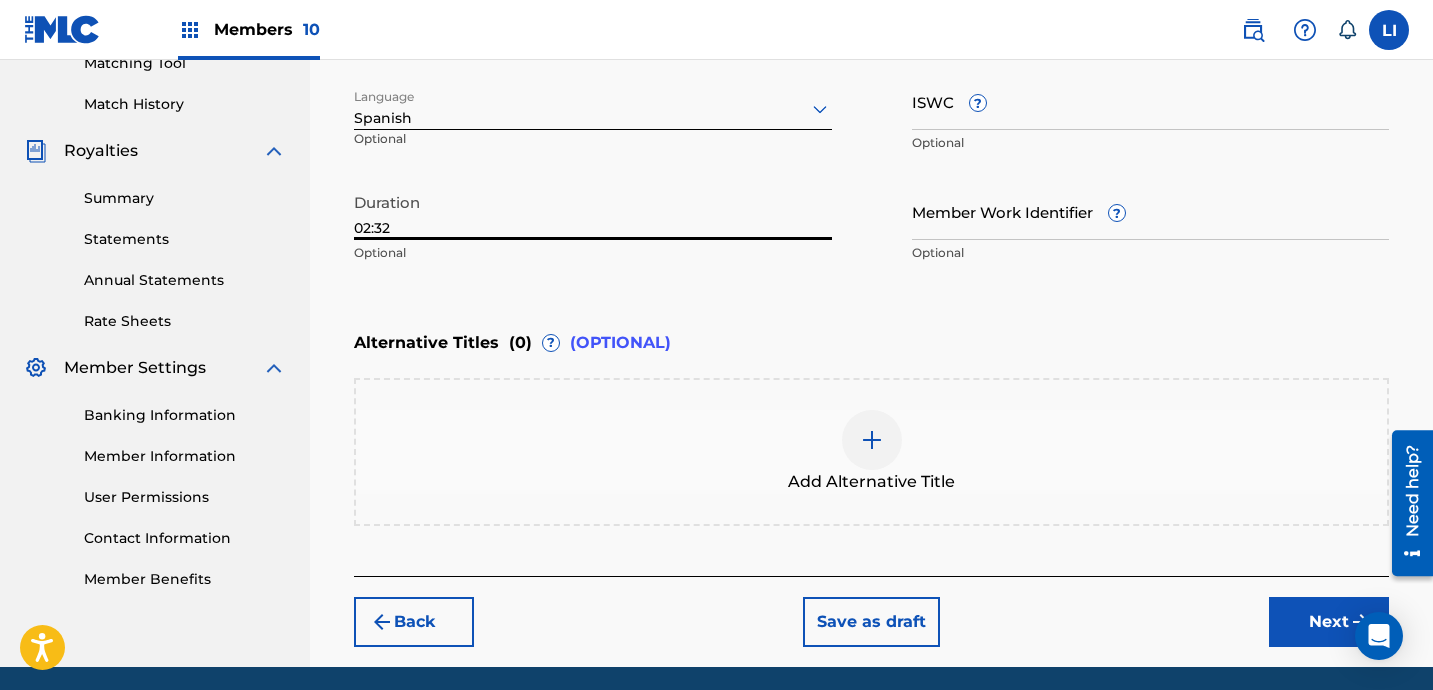 type on "02:32" 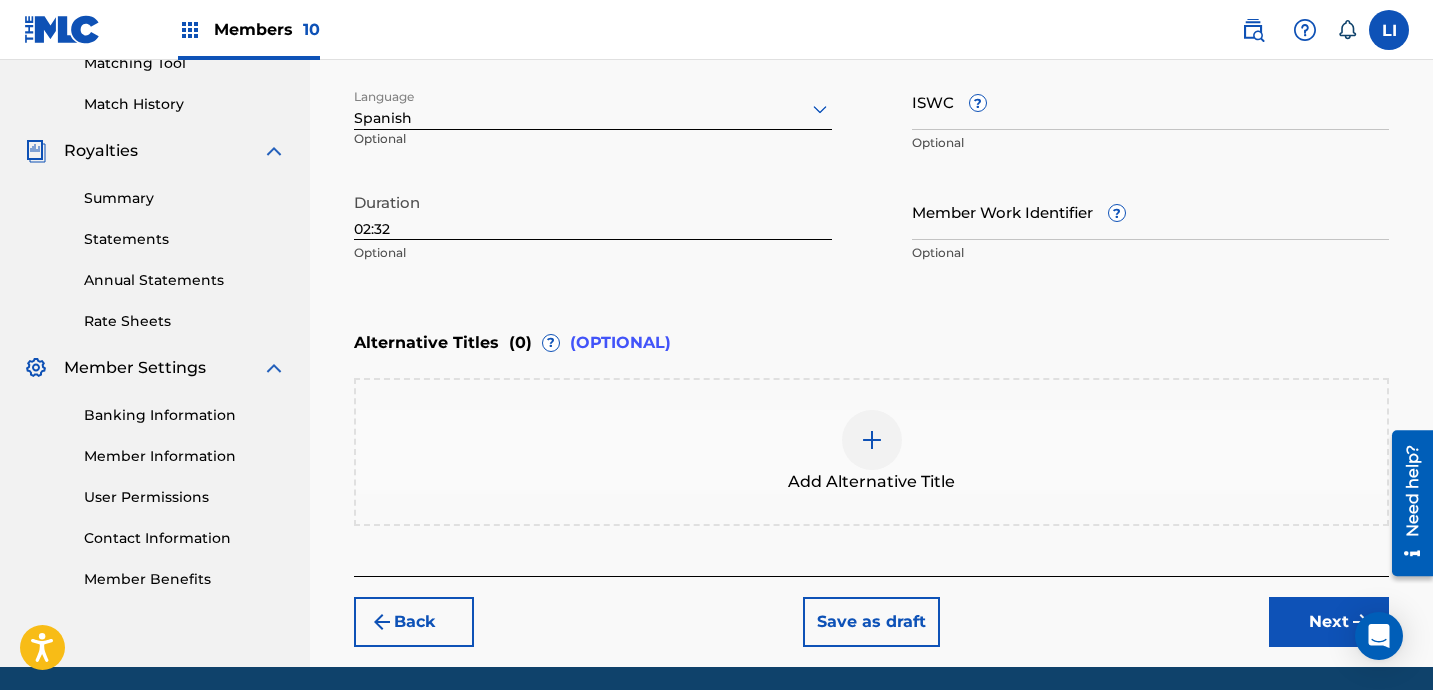 click on "Next" at bounding box center [1329, 622] 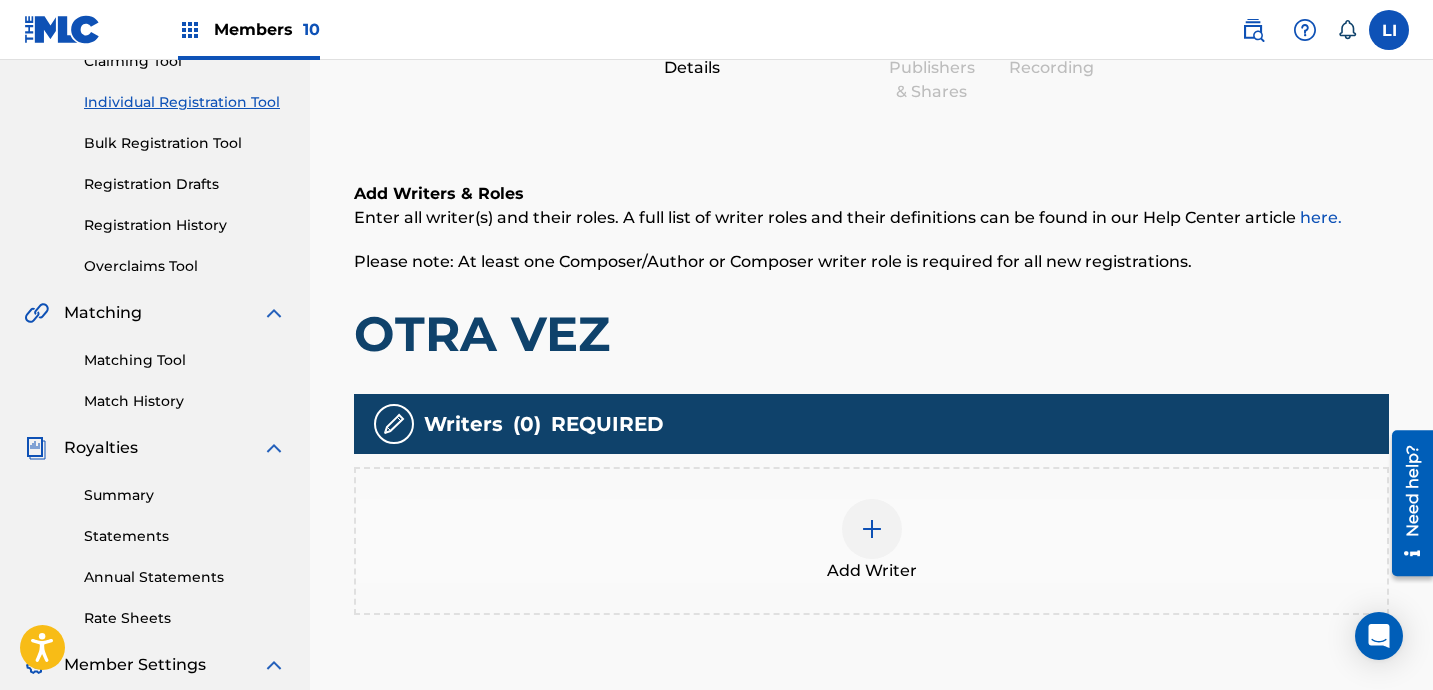 scroll, scrollTop: 449, scrollLeft: 0, axis: vertical 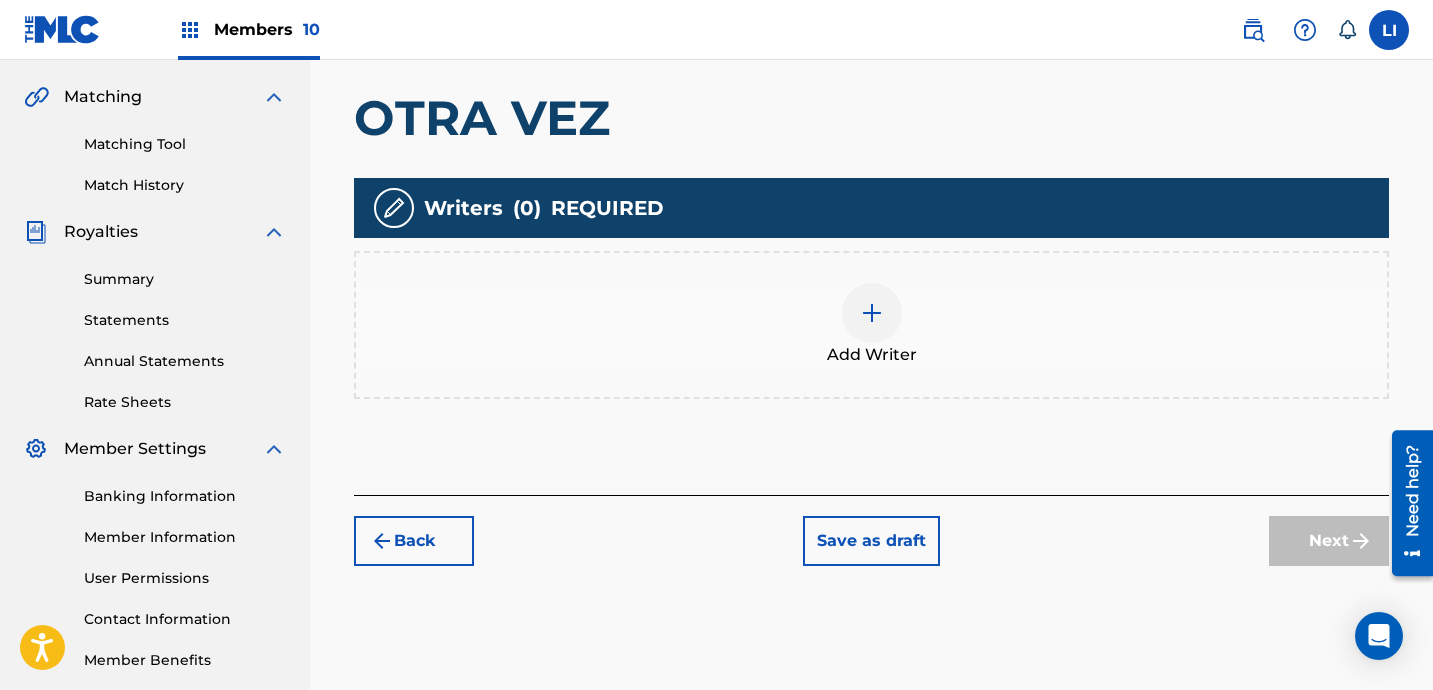 click on "Add Writer" at bounding box center (871, 325) 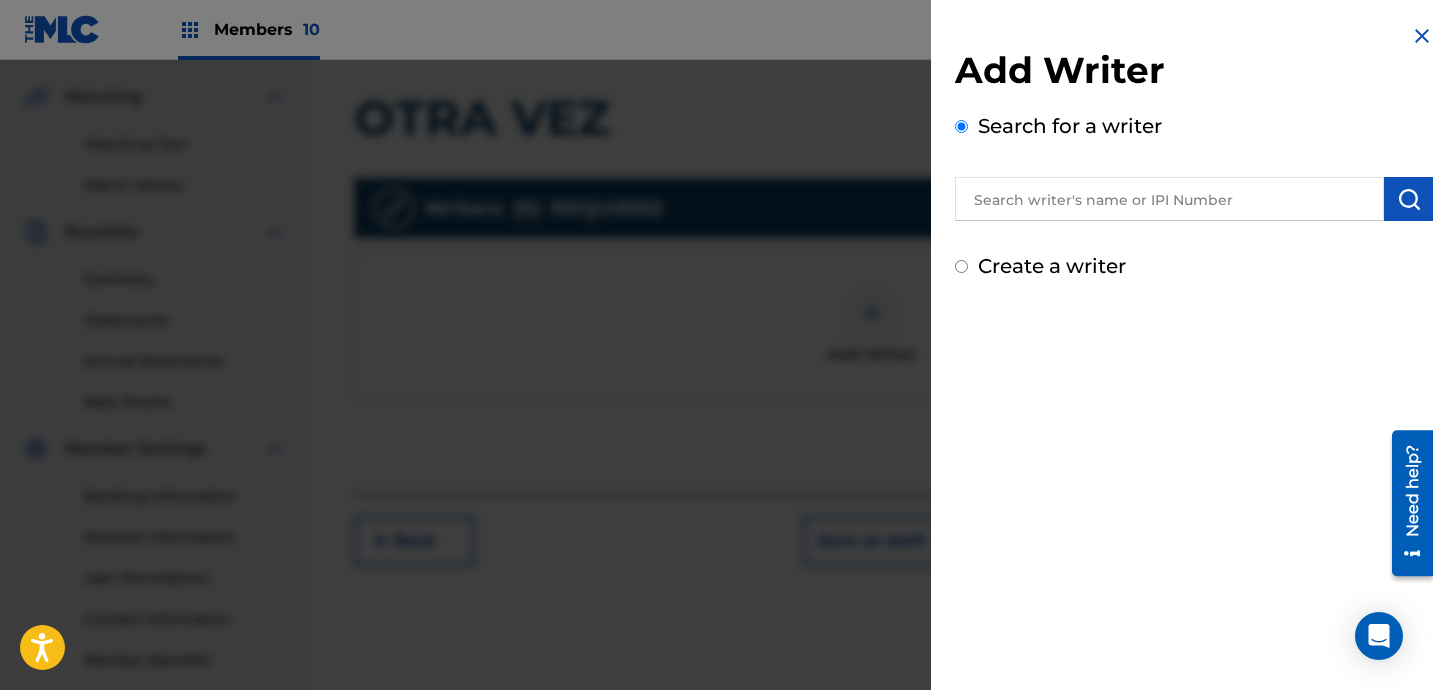 click at bounding box center [1194, 196] 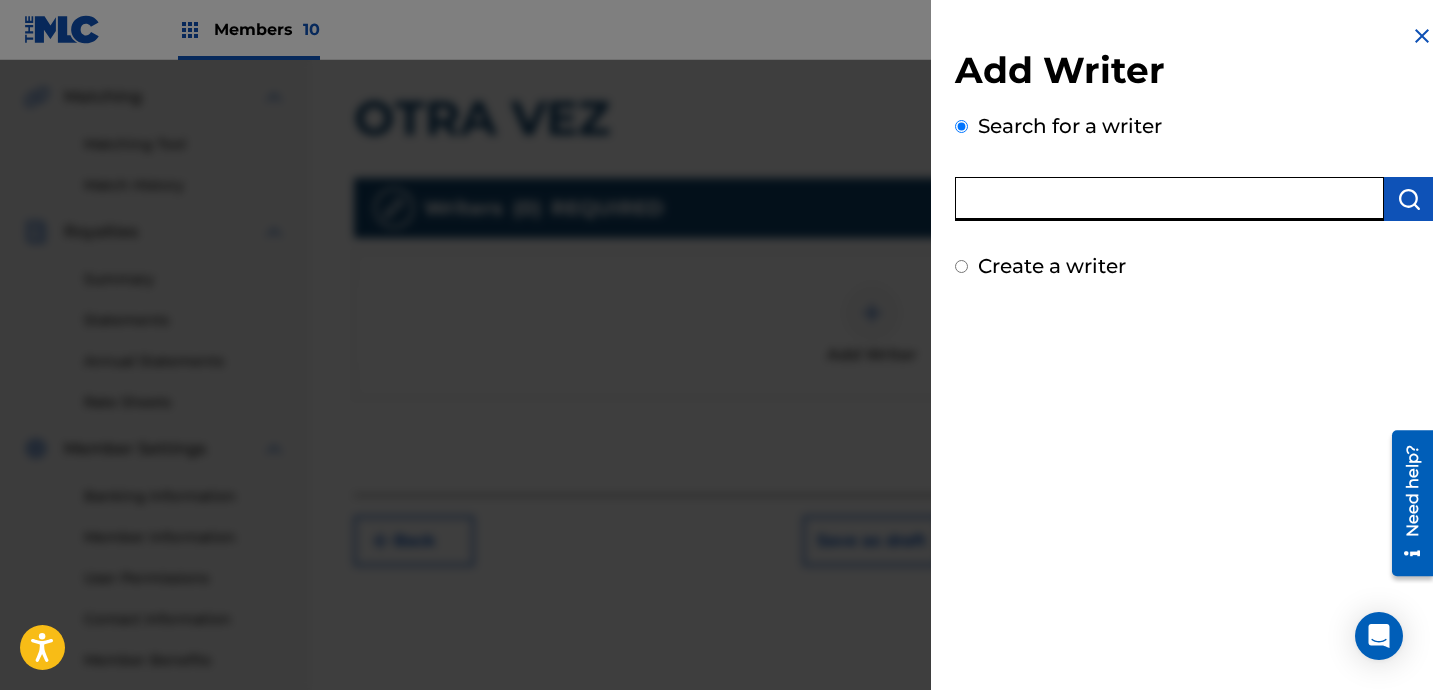 click at bounding box center [1169, 199] 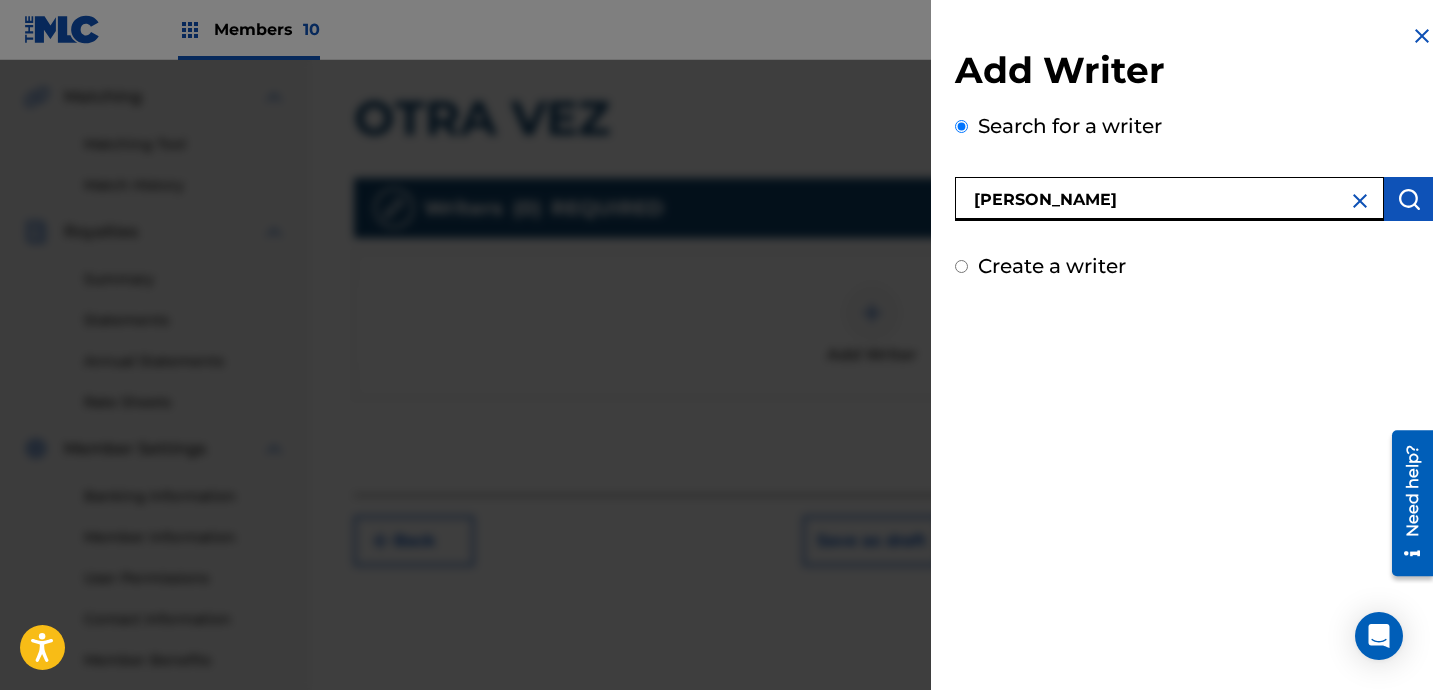 type on "[PERSON_NAME]" 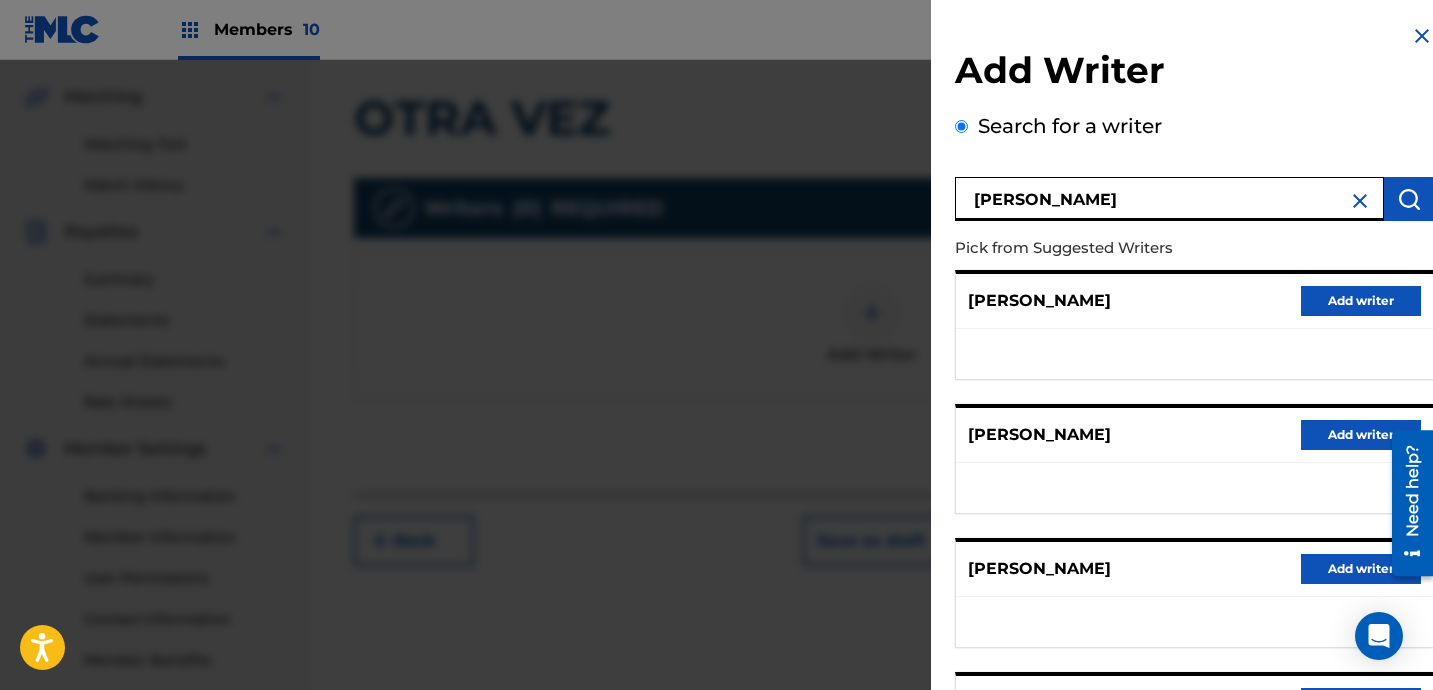 scroll, scrollTop: 352, scrollLeft: 0, axis: vertical 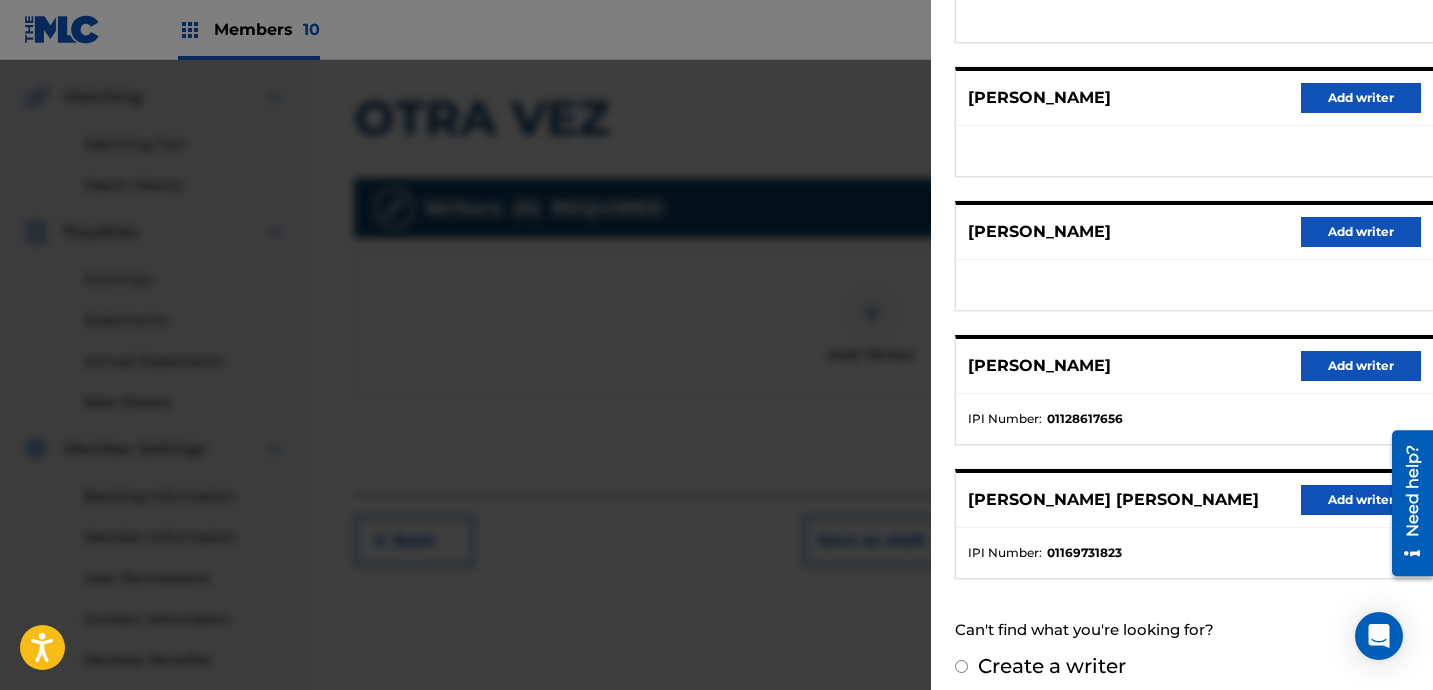 click on "Add writer" at bounding box center (1361, 500) 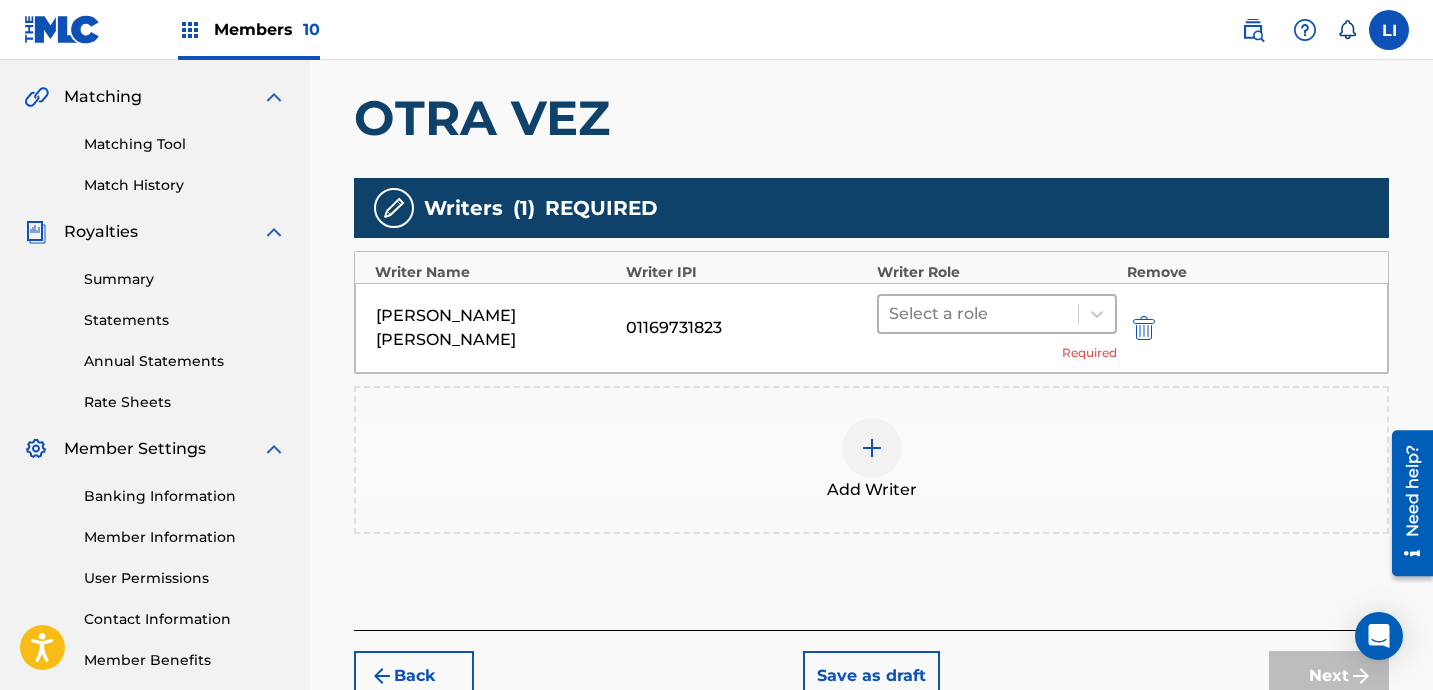 click on "Select a role" at bounding box center [978, 314] 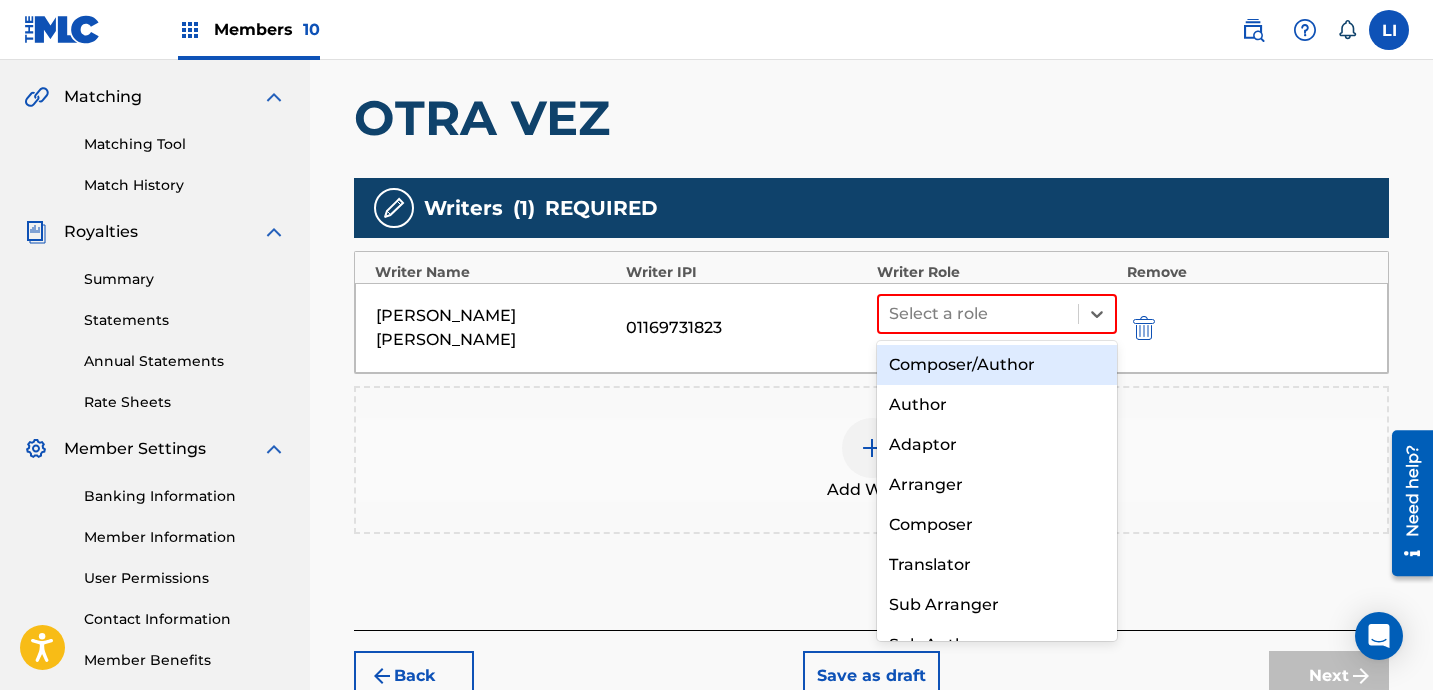 click on "Composer/Author" at bounding box center (997, 365) 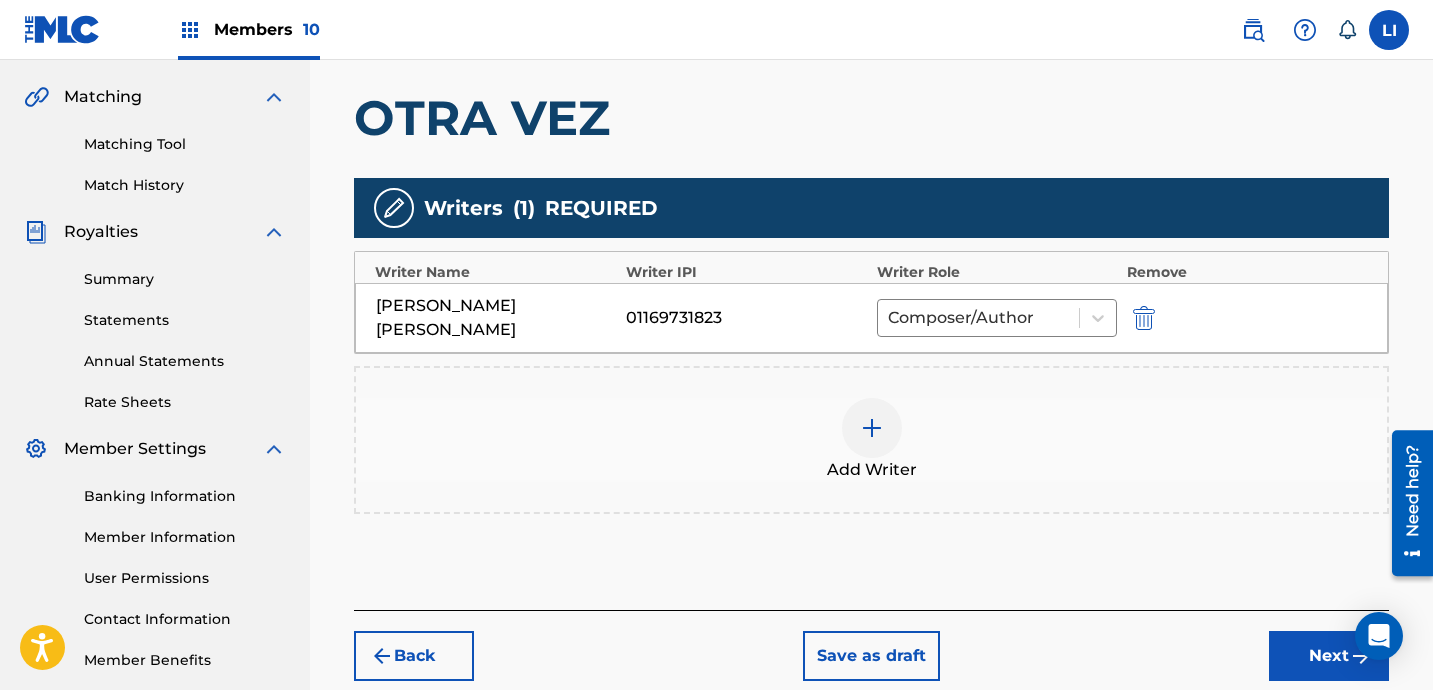 click on "Next" at bounding box center (1329, 656) 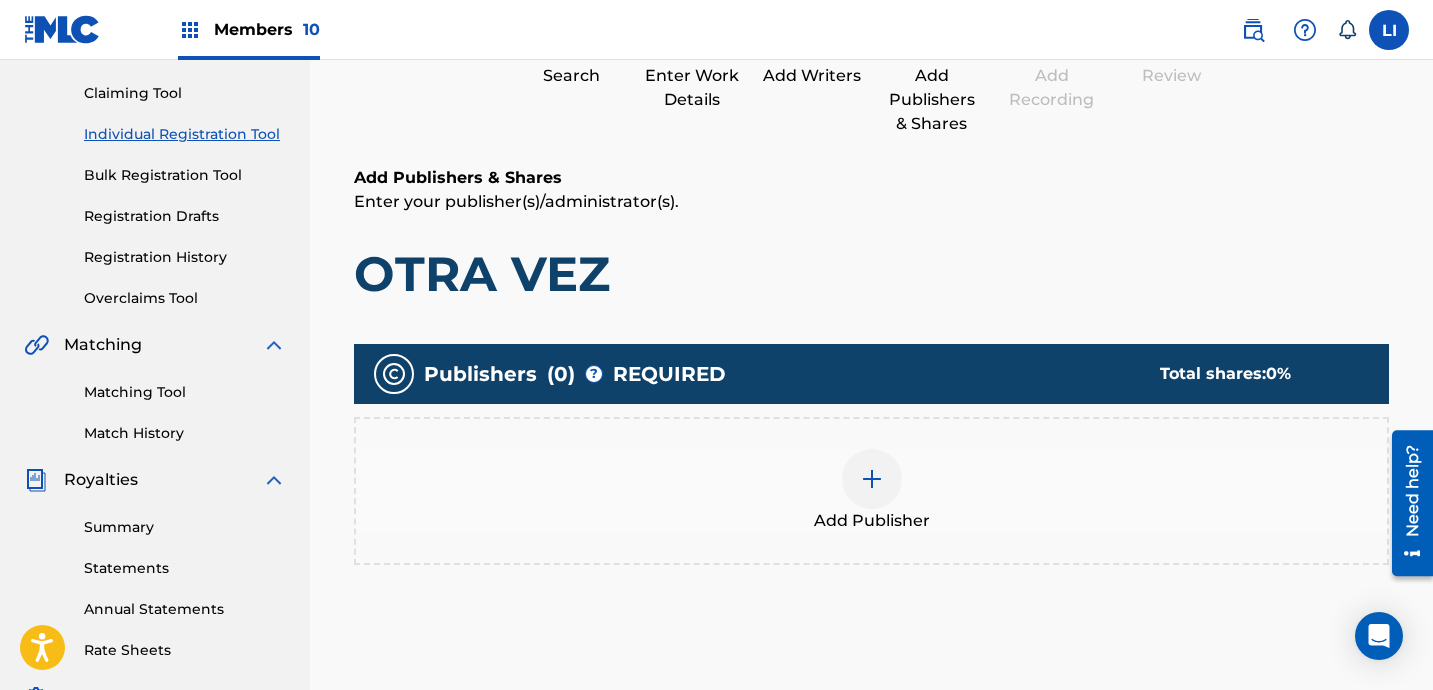 scroll, scrollTop: 272, scrollLeft: 0, axis: vertical 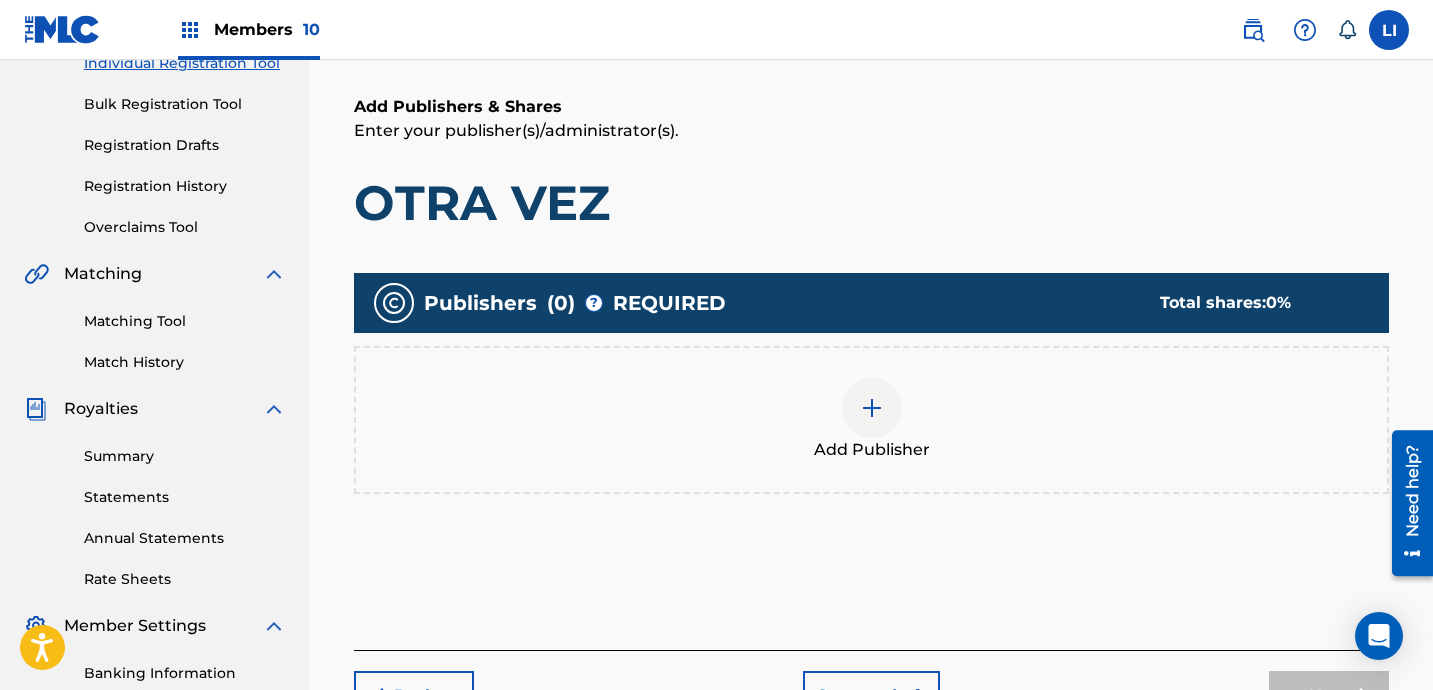 click on "Add Publisher" at bounding box center (871, 420) 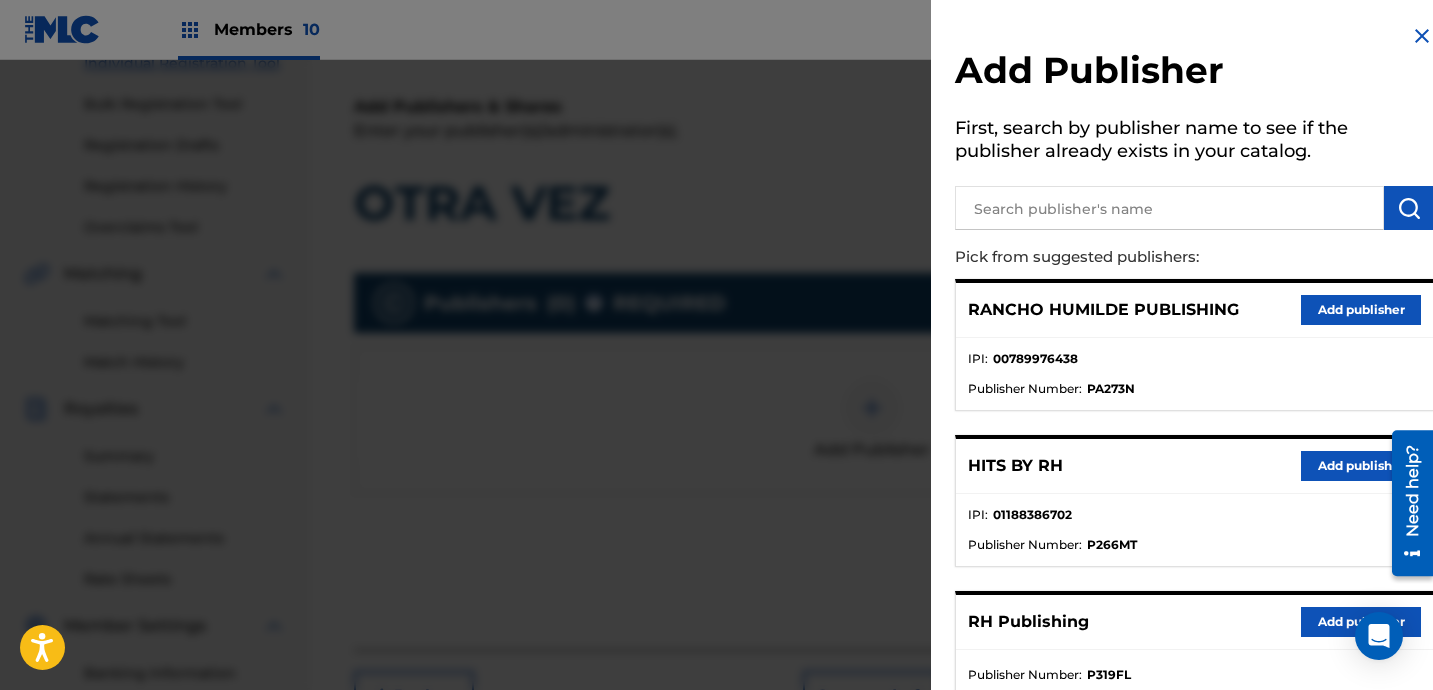 click at bounding box center (1169, 208) 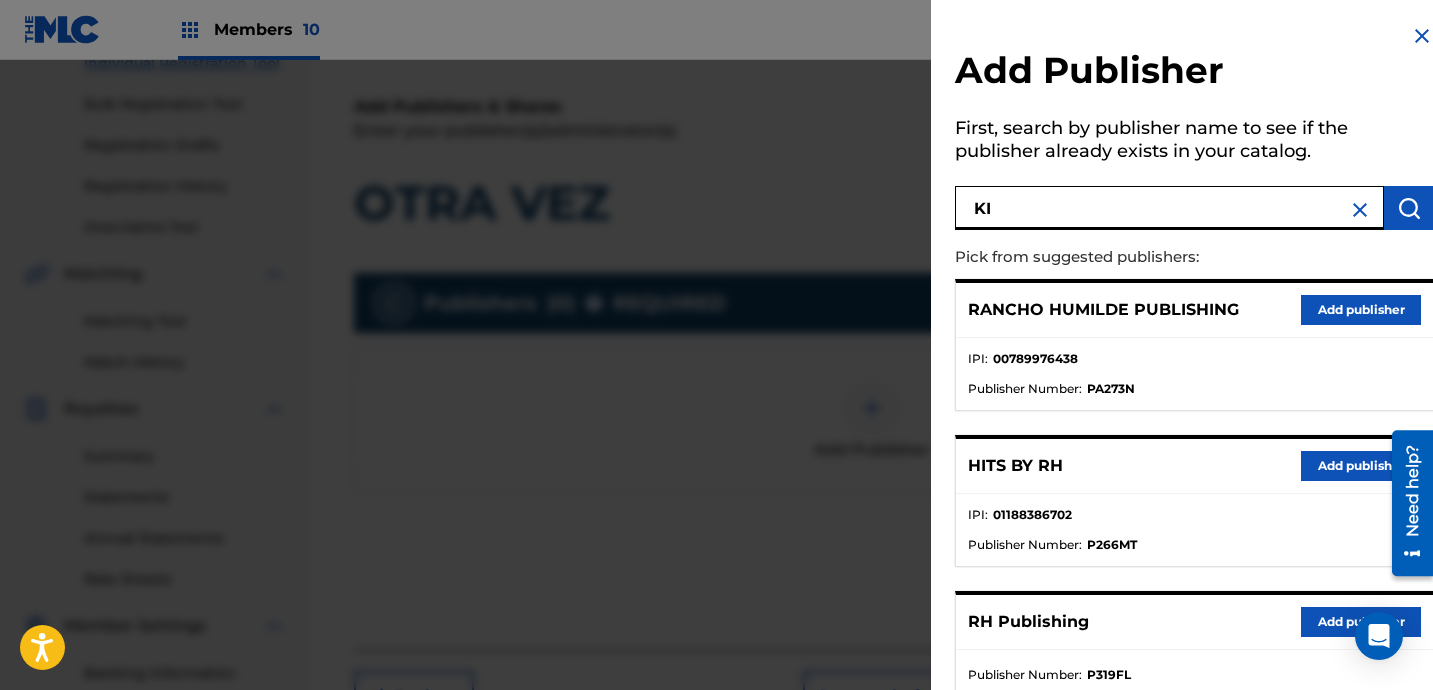 type on "K" 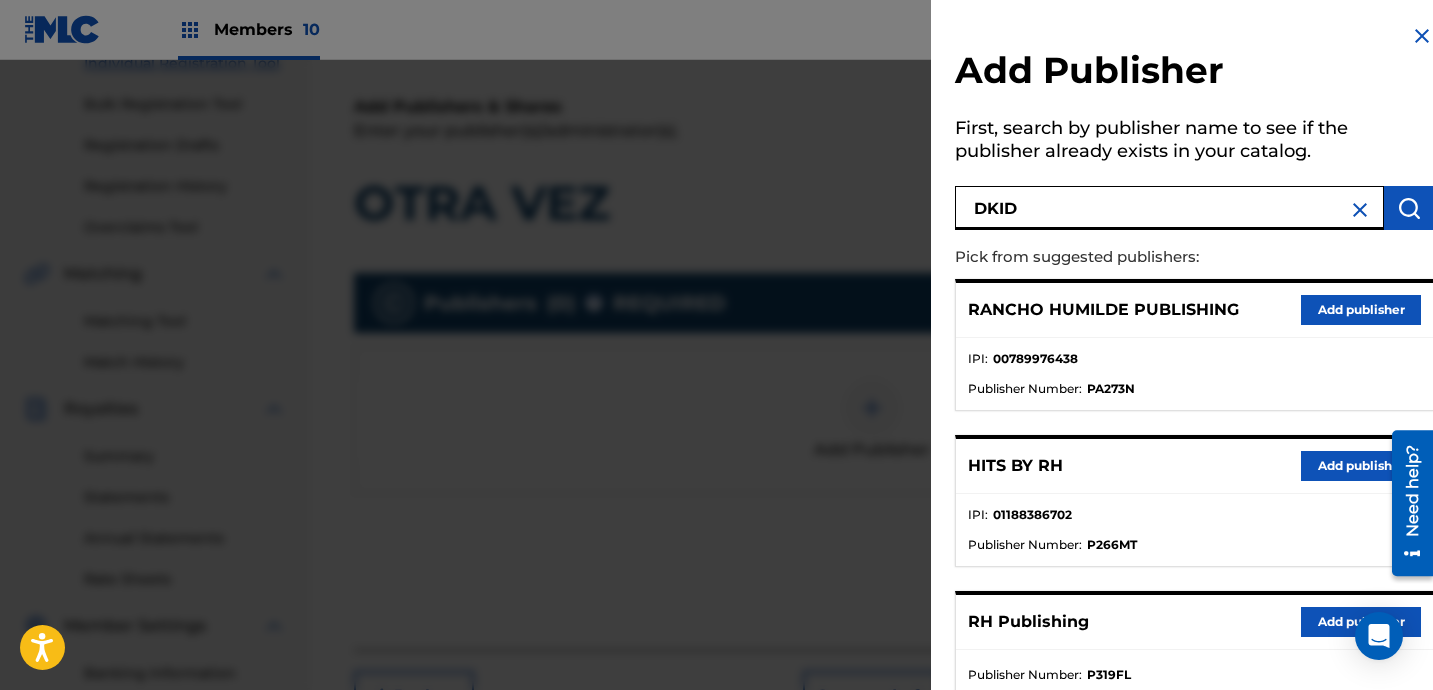 type on "DKID" 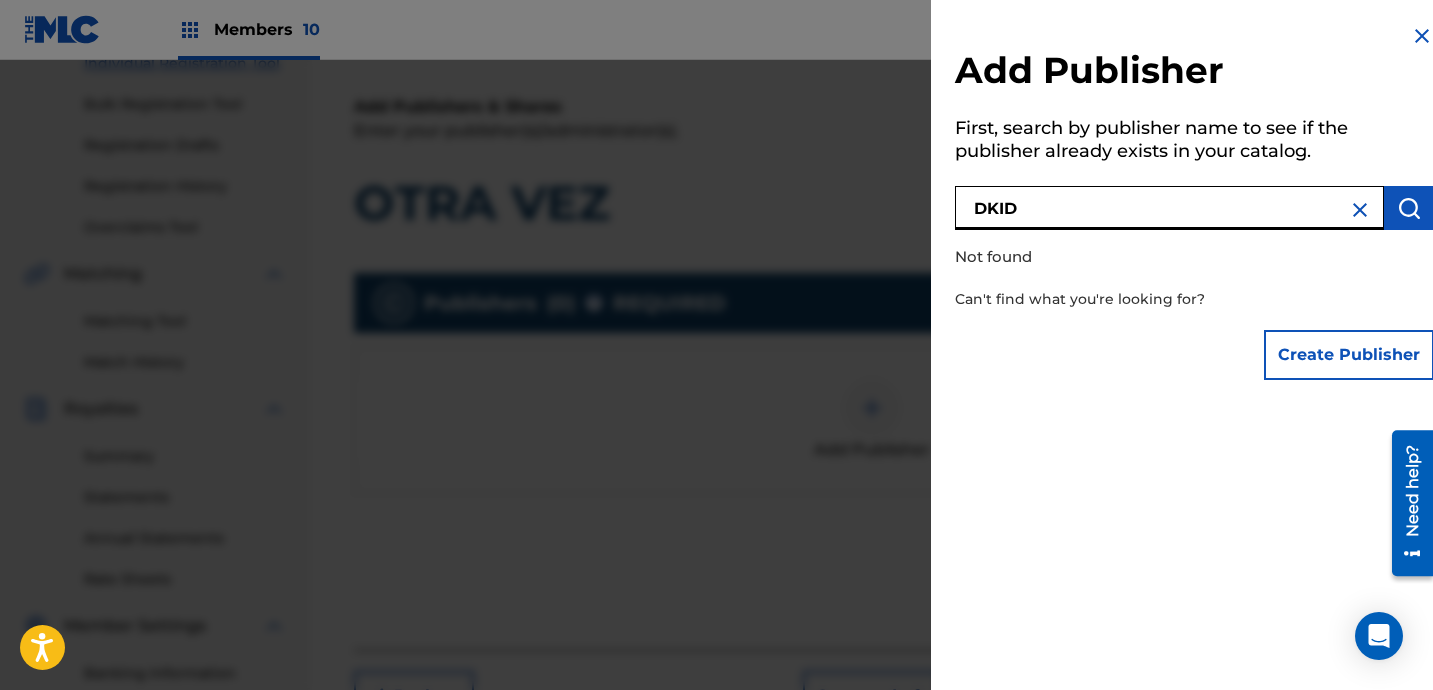 click on "Create Publisher" at bounding box center [1349, 355] 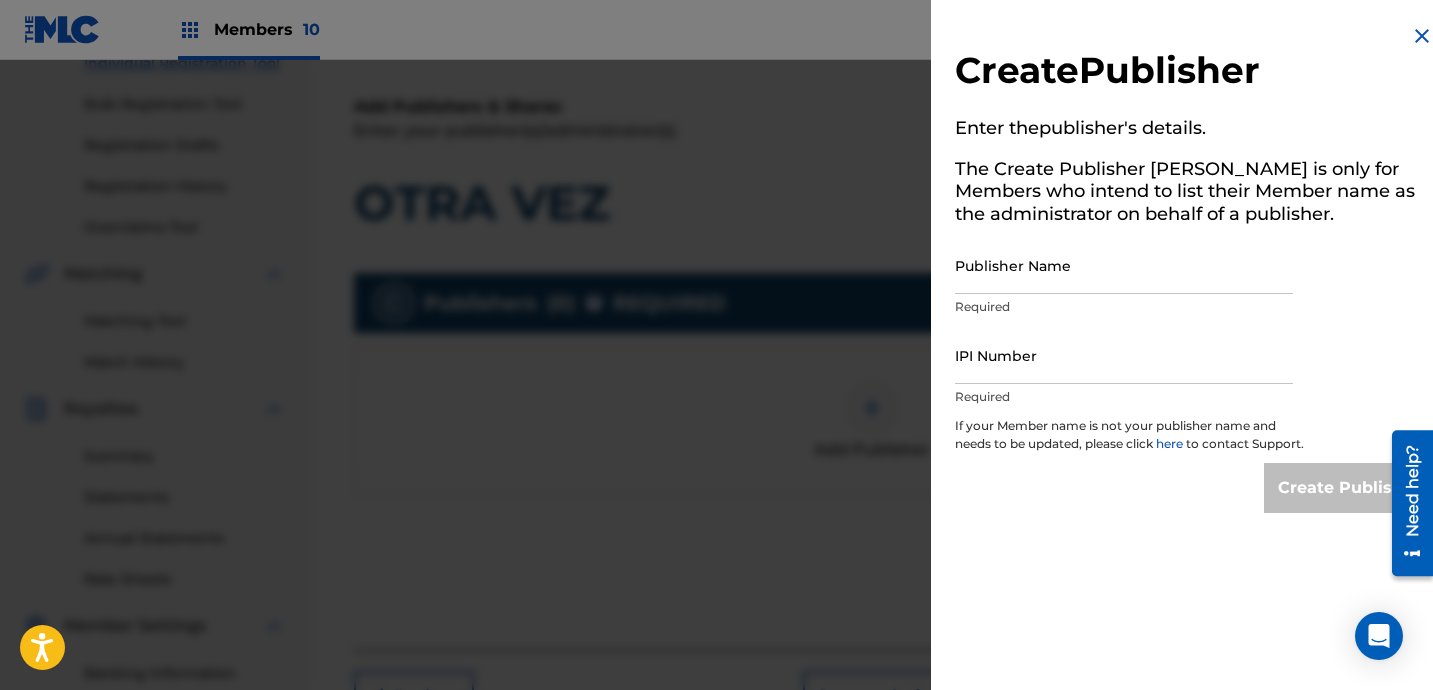 click on "Publisher Name" at bounding box center (1124, 265) 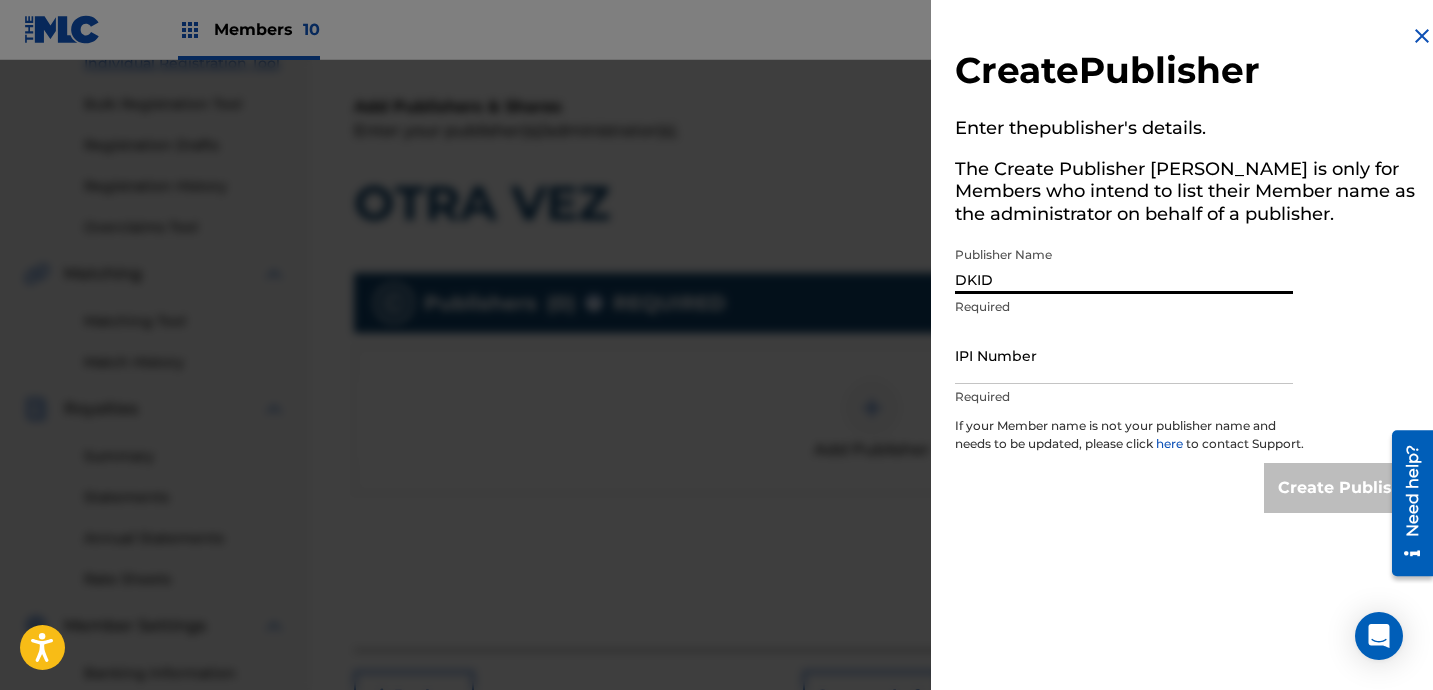 type on "DKID PUBLISHING LLC" 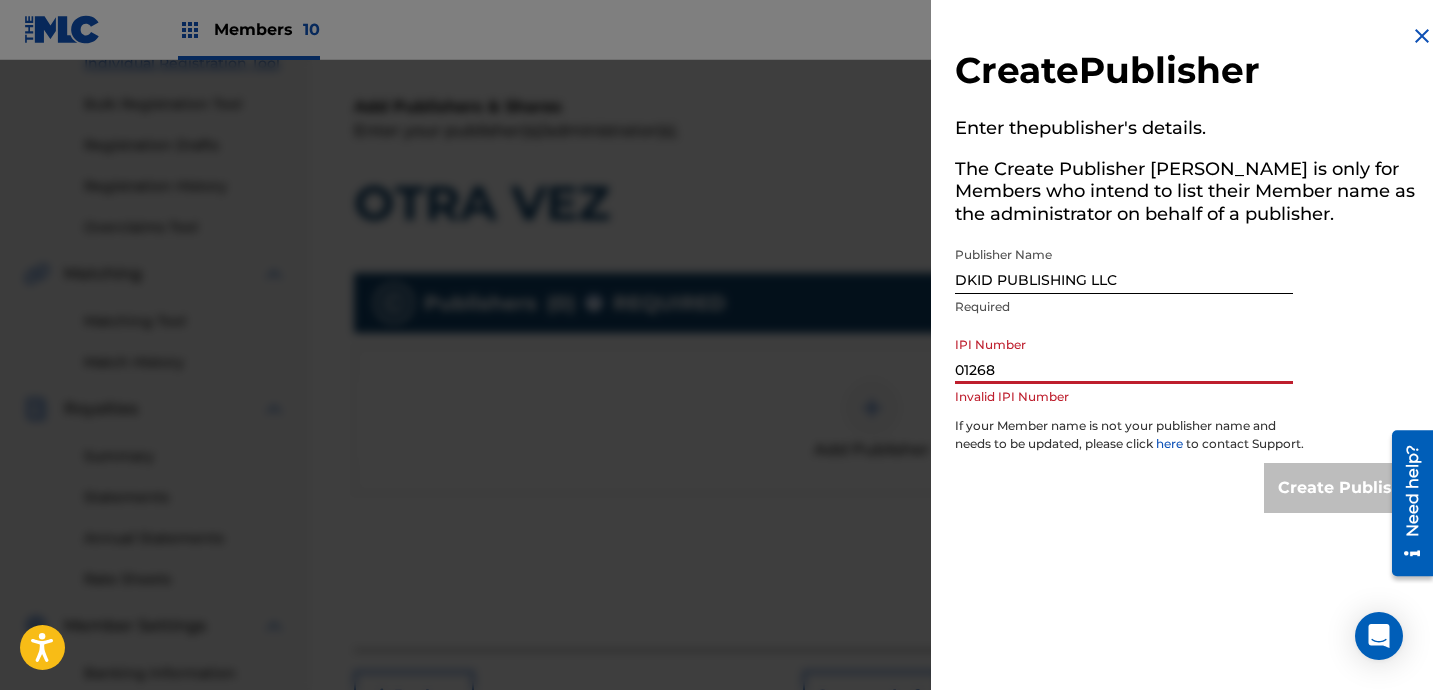 type on "01268589790" 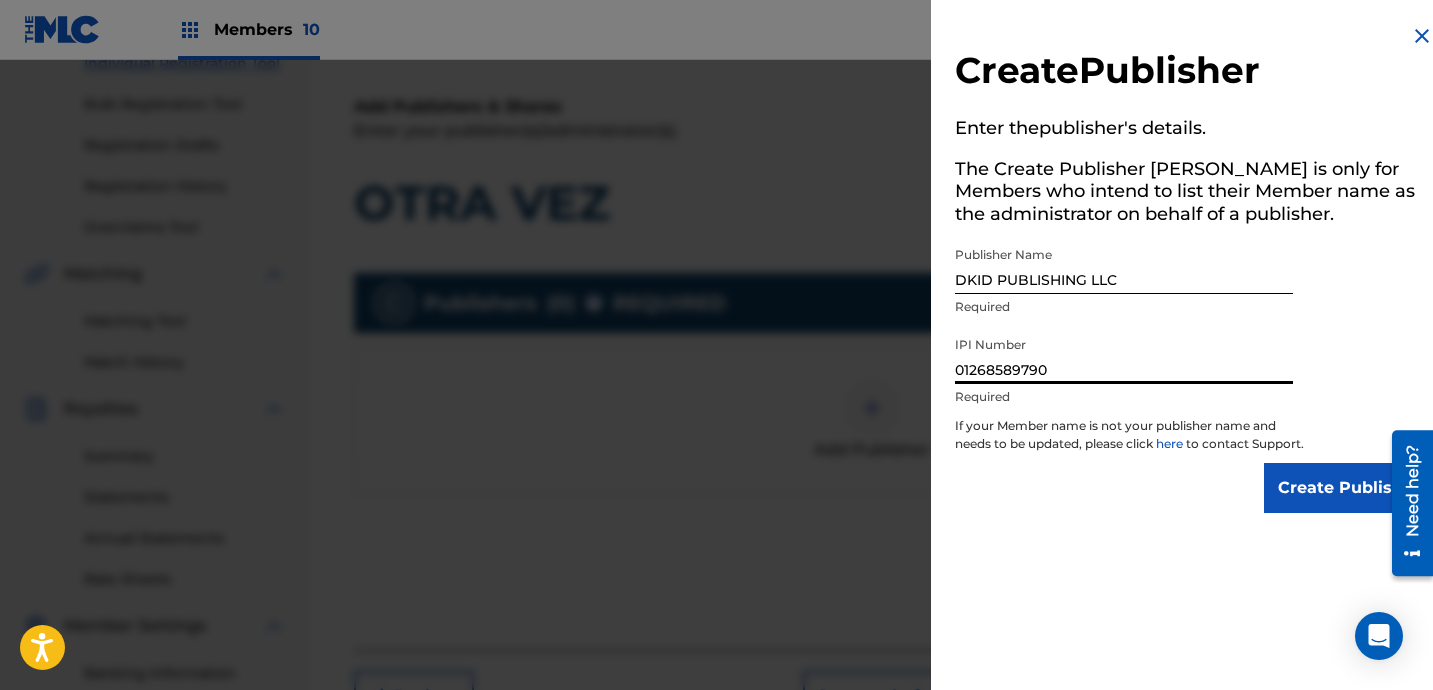 click on "Create Publisher" at bounding box center [1349, 488] 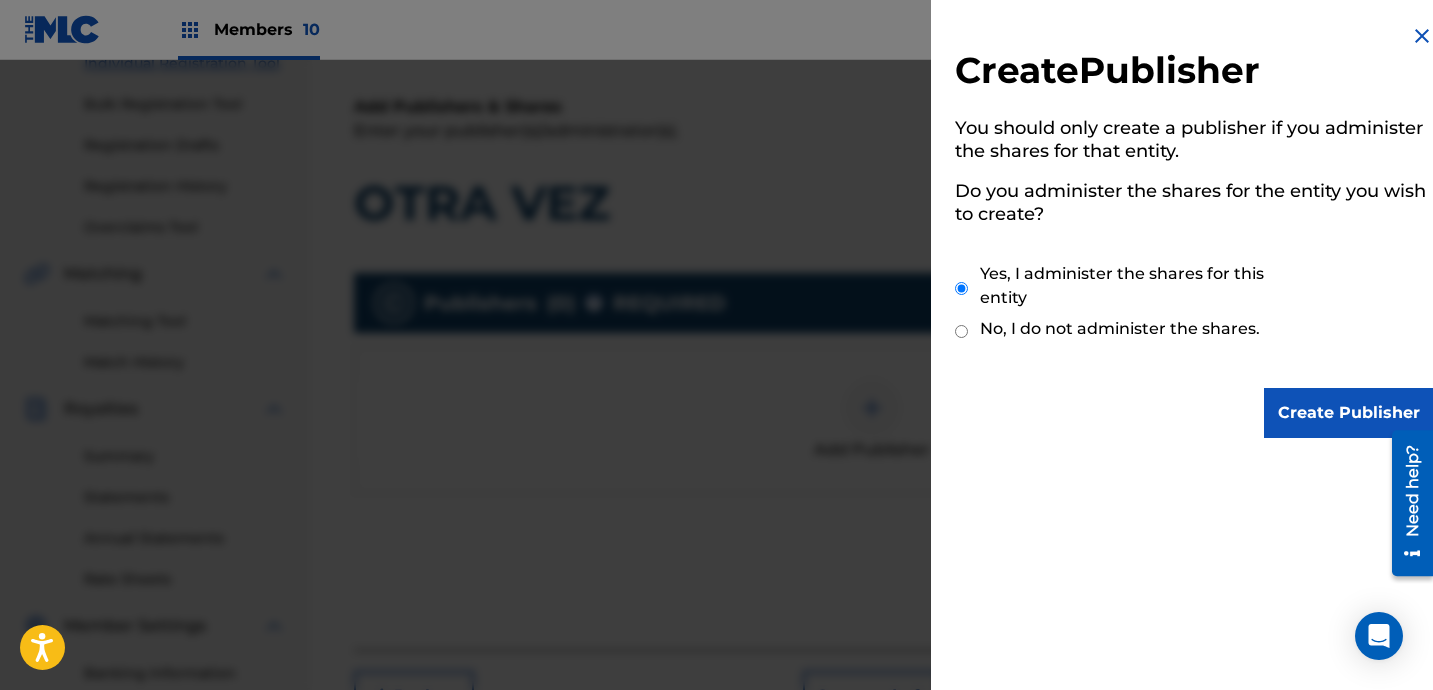 click on "Create Publisher" at bounding box center (1349, 413) 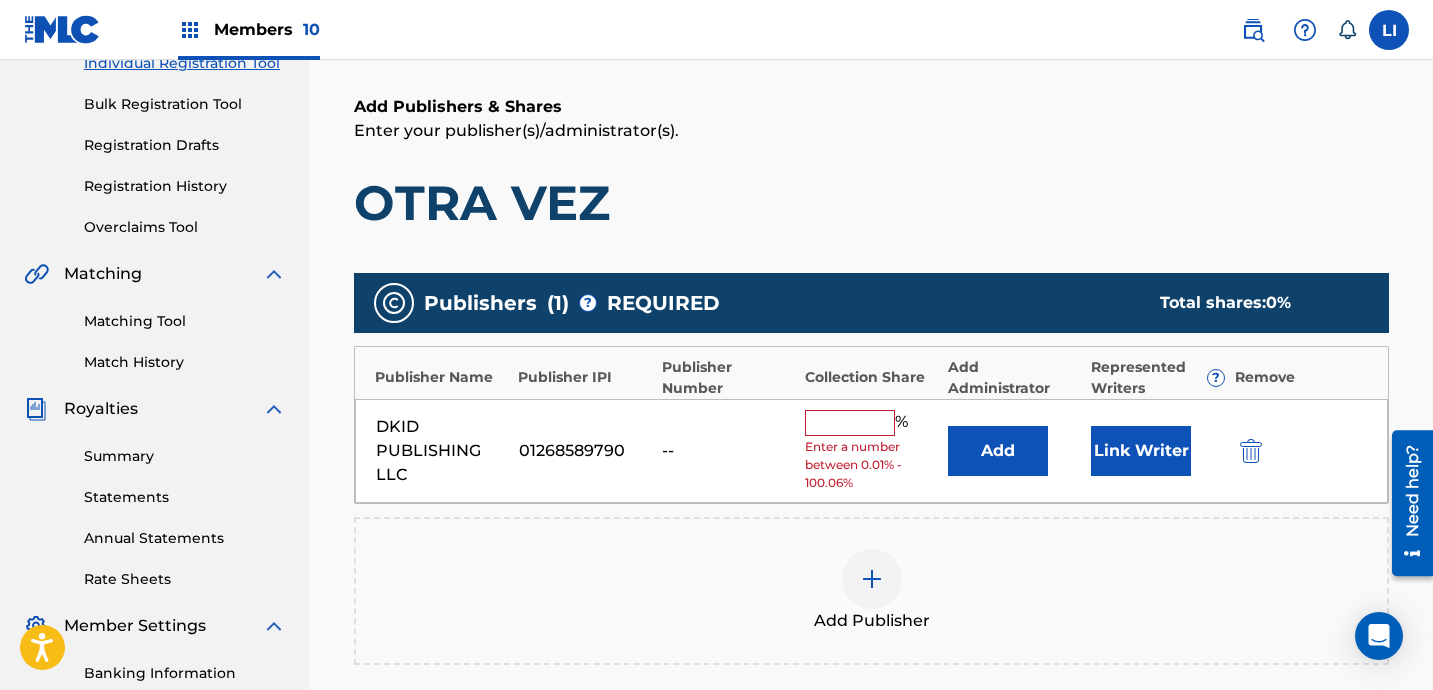 click on "Add" at bounding box center [998, 451] 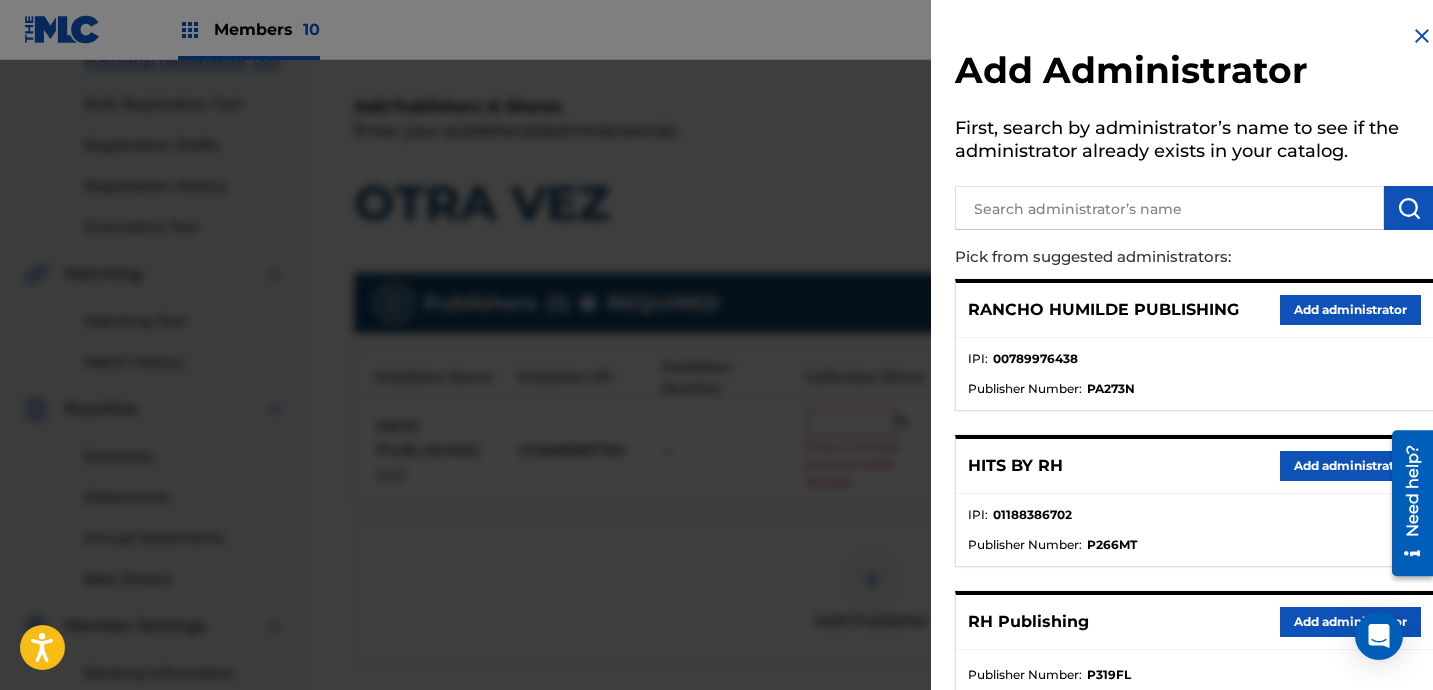 click on "Add administrator" at bounding box center [1350, 622] 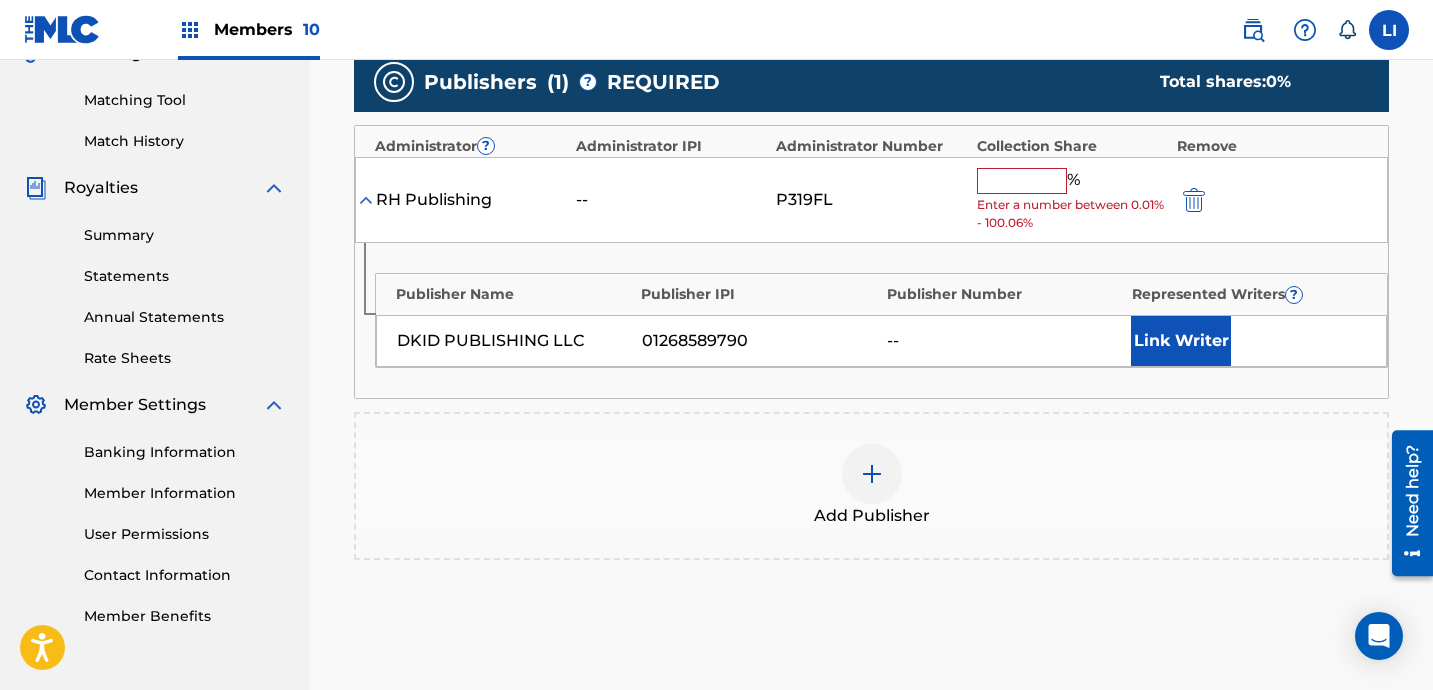 scroll, scrollTop: 524, scrollLeft: 0, axis: vertical 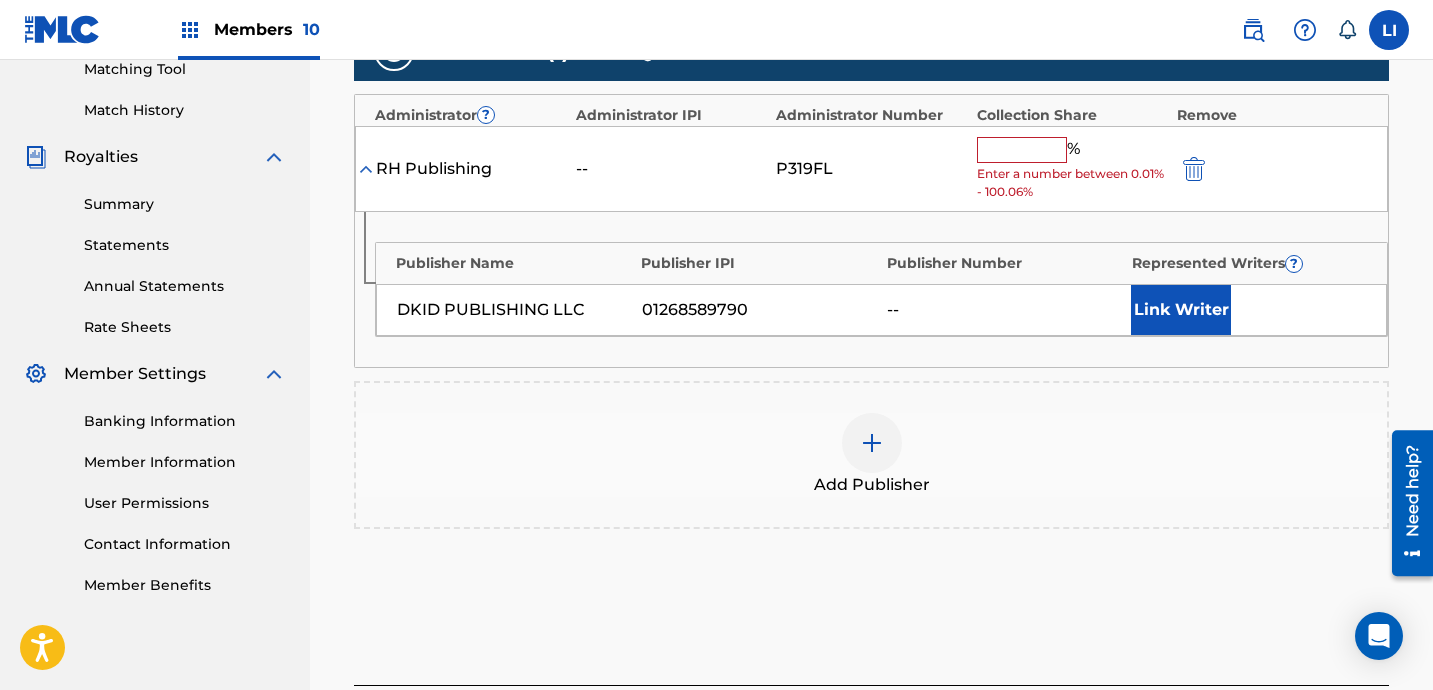 click on "Add Publisher" at bounding box center (871, 455) 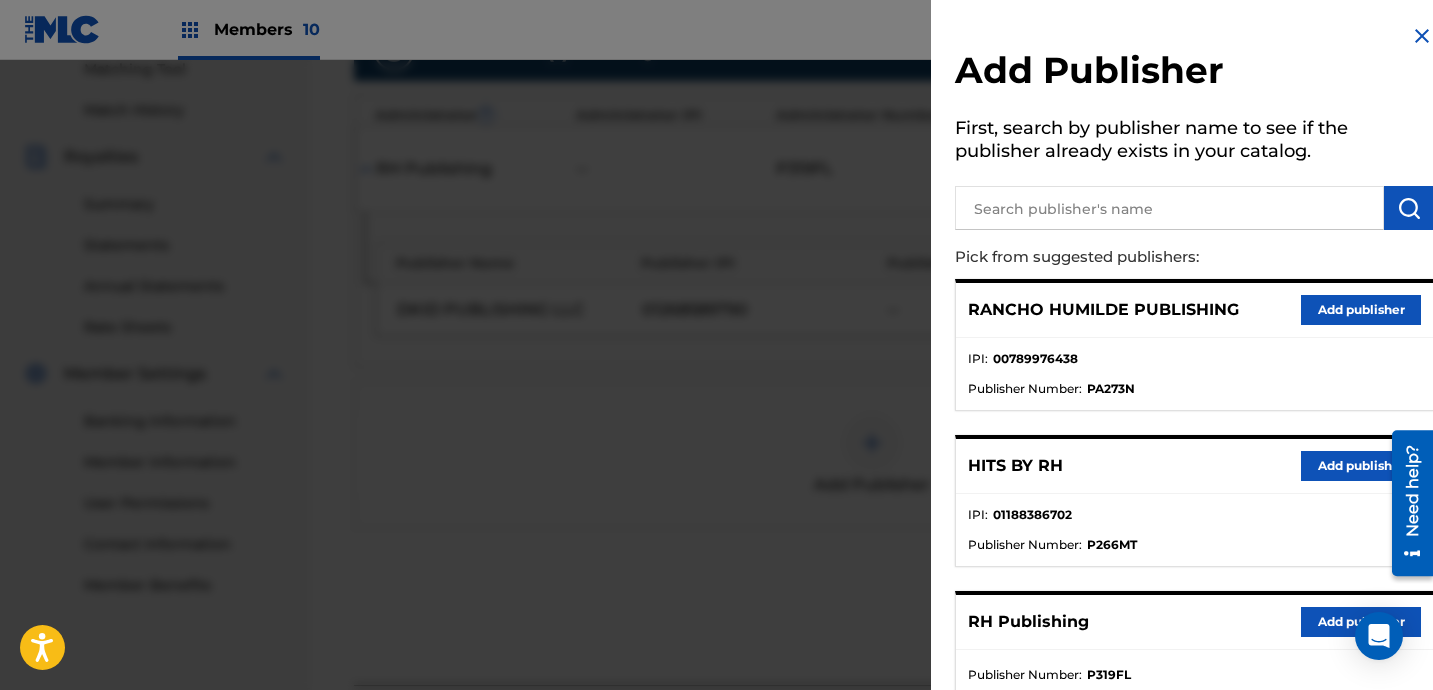 click on "Add publisher" at bounding box center [1361, 466] 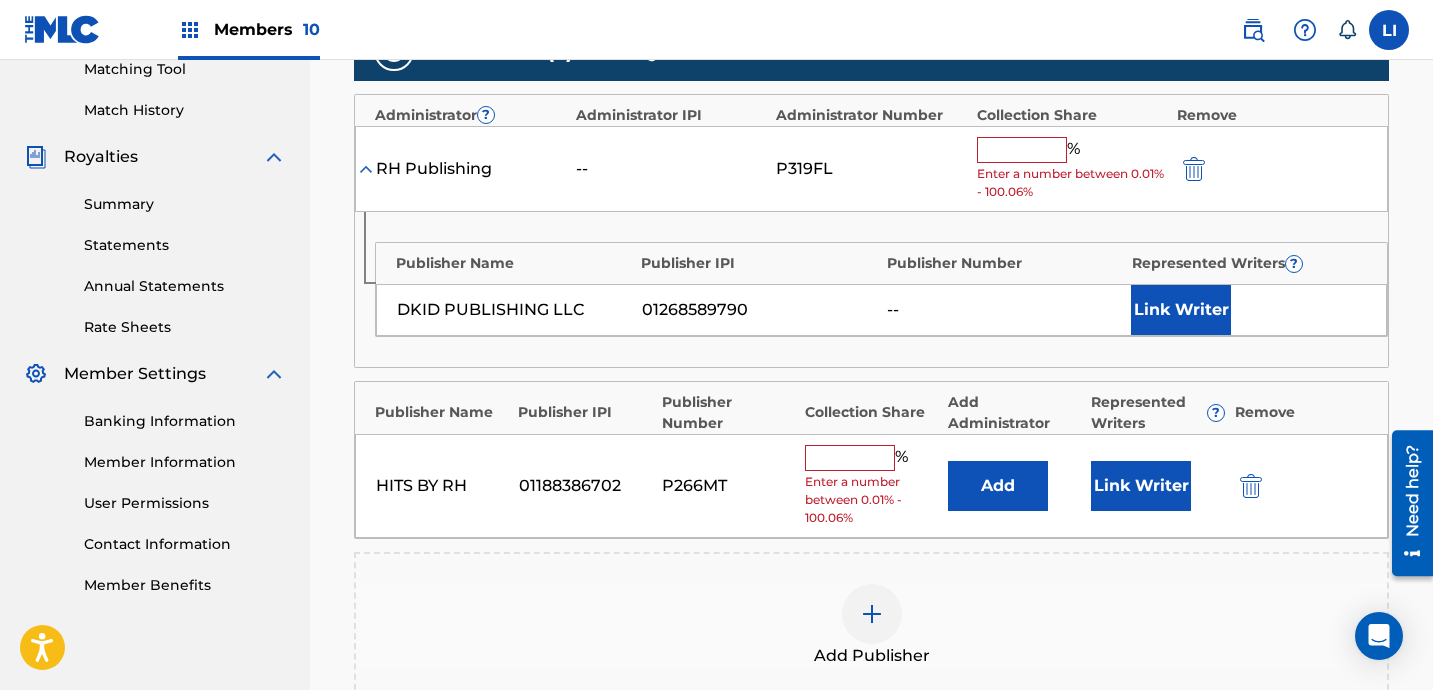 click on "Add" at bounding box center [998, 486] 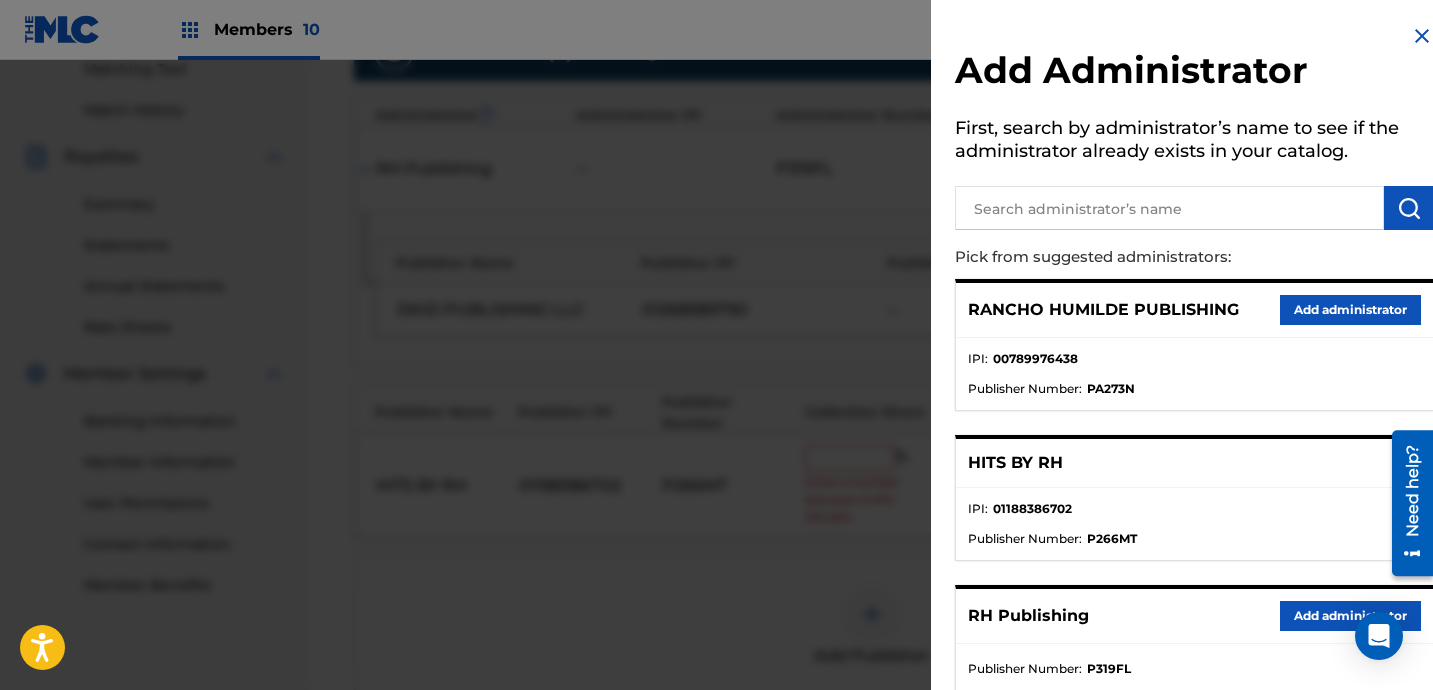 click on "Add administrator" at bounding box center (1350, 616) 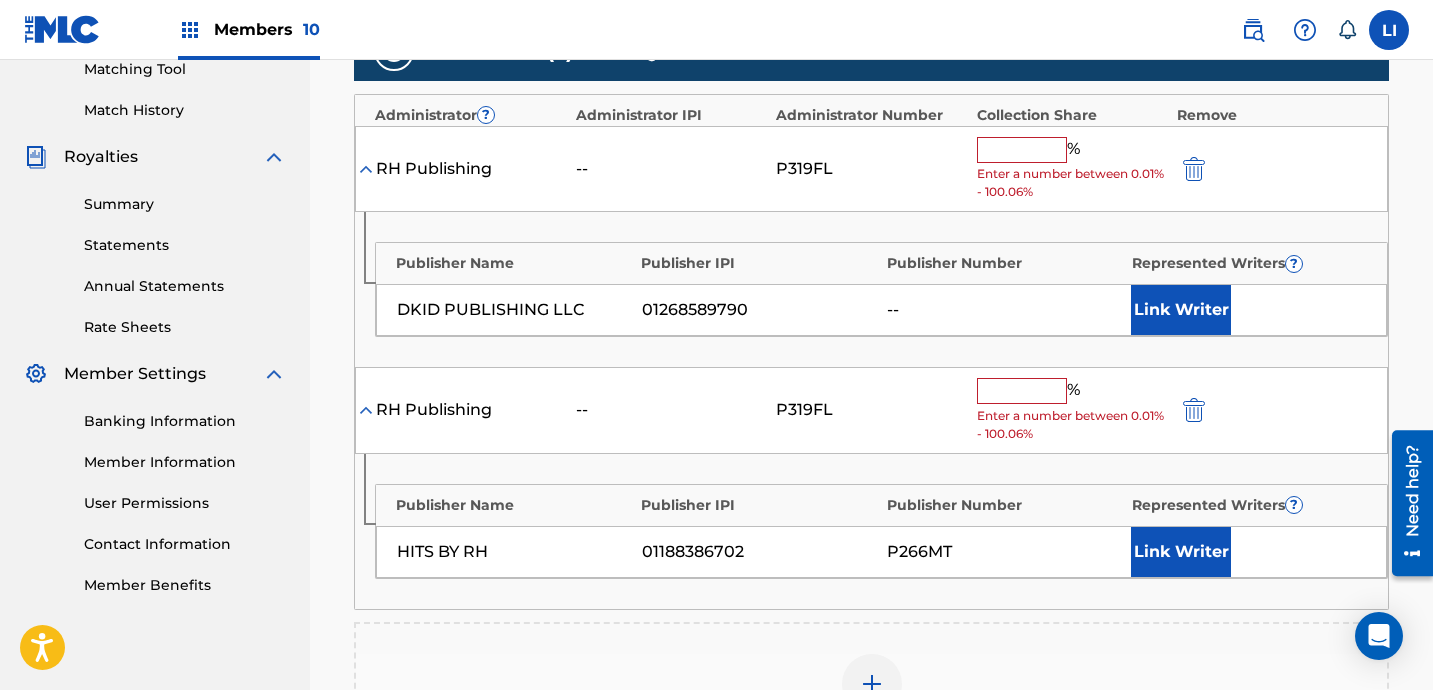 click at bounding box center [1022, 150] 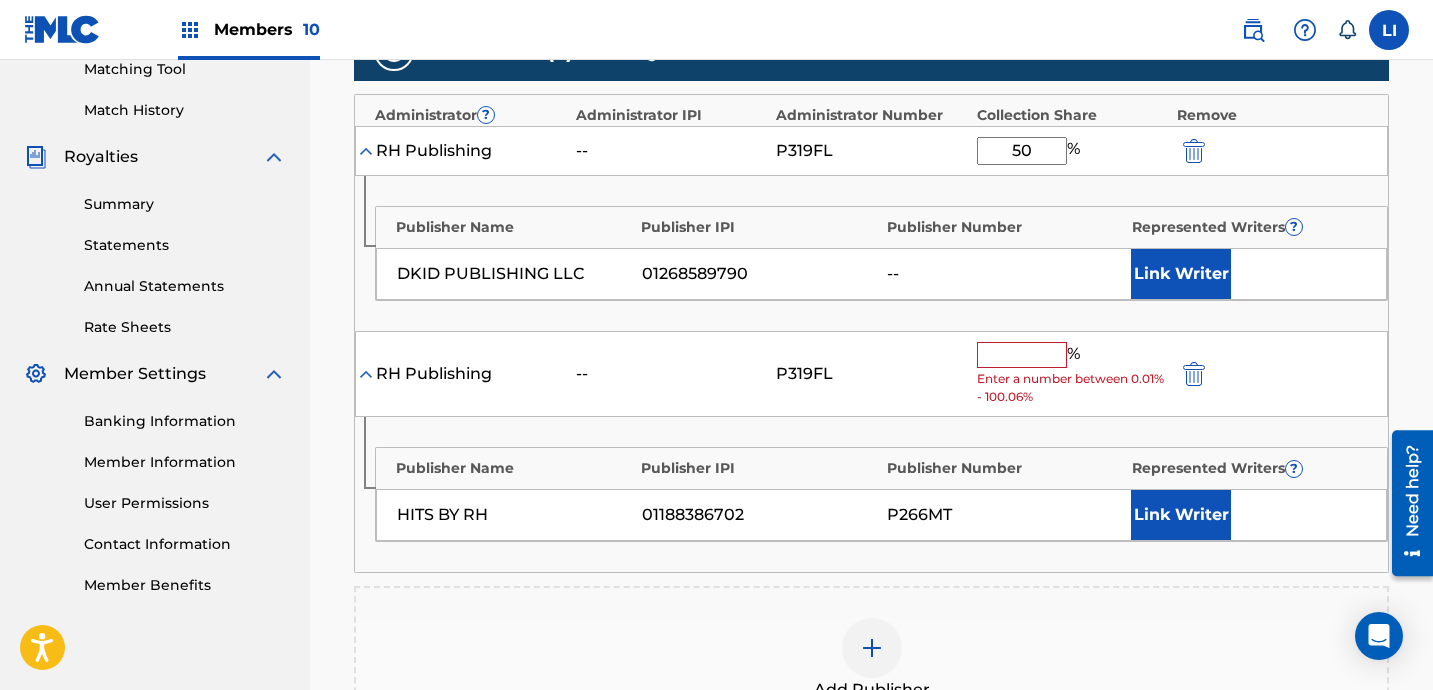 type on "50" 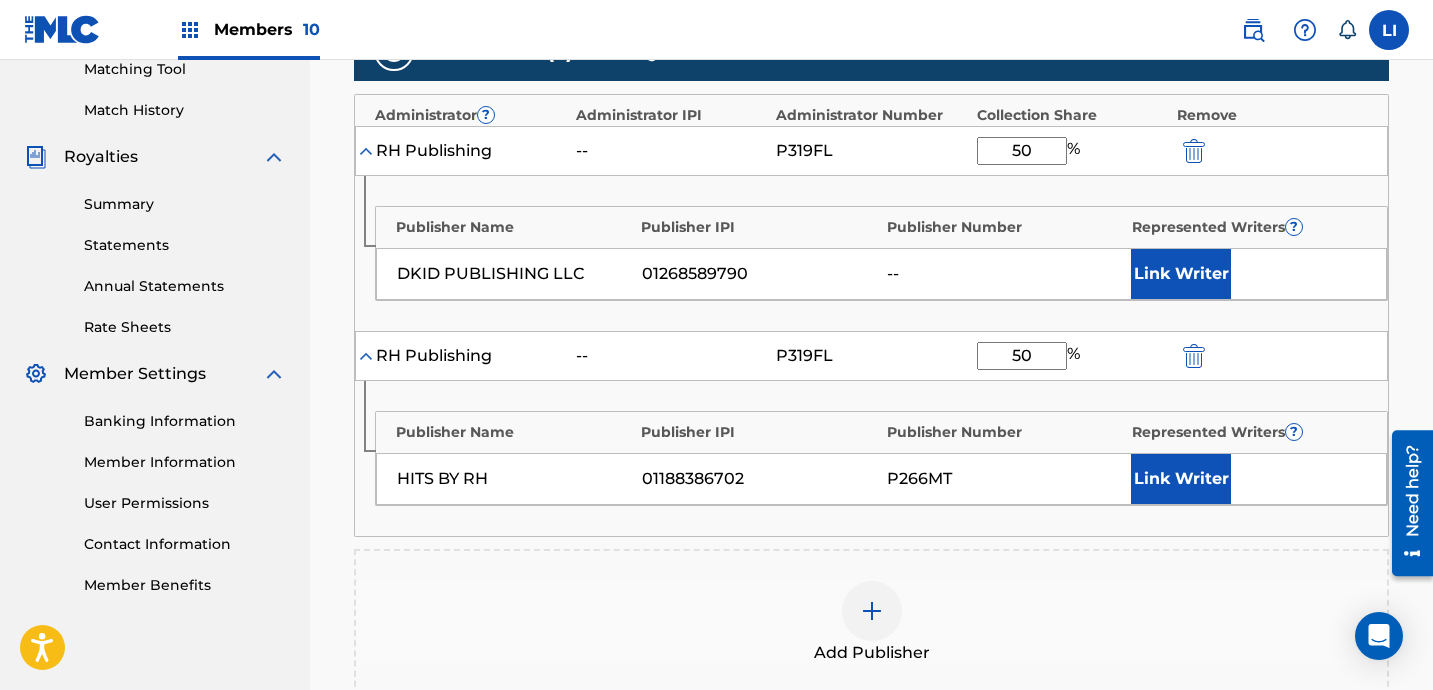 type on "50" 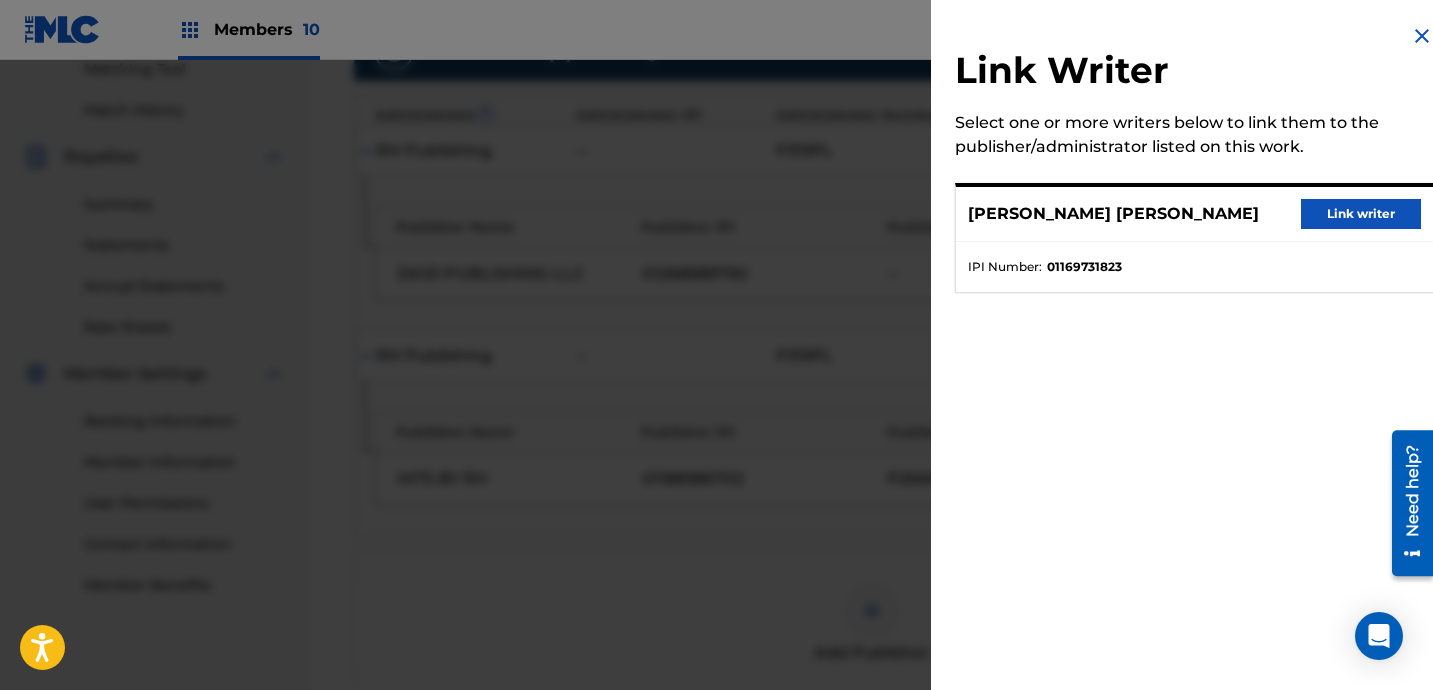 click on "Link writer" at bounding box center [1361, 214] 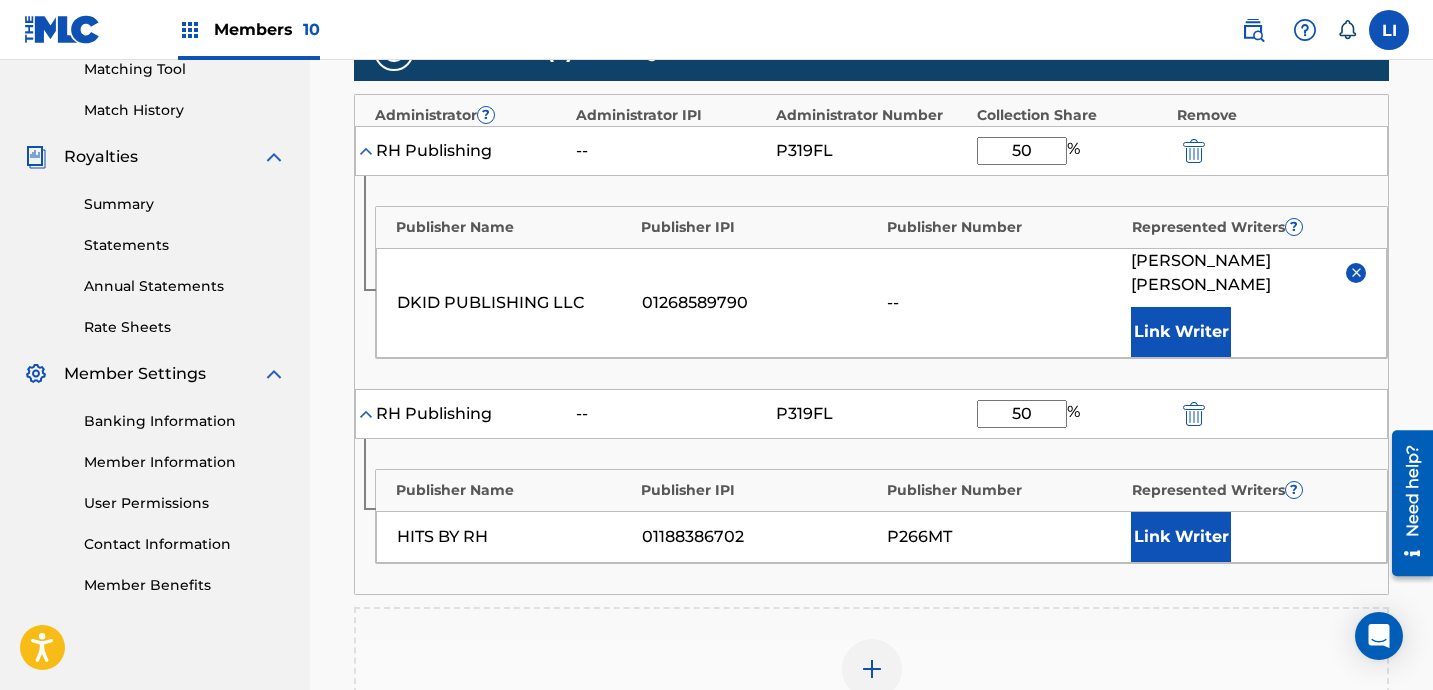 click on "Link Writer" at bounding box center (1181, 537) 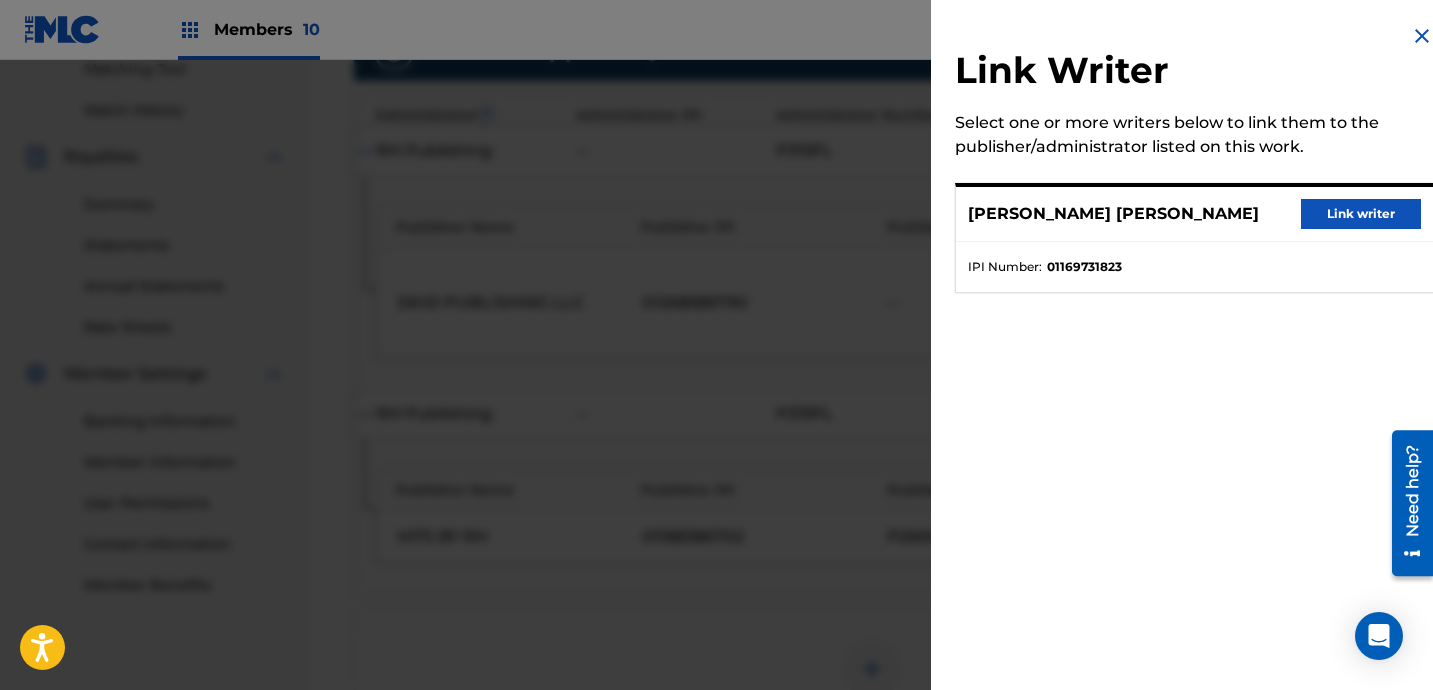 click on "Link writer" at bounding box center [1361, 214] 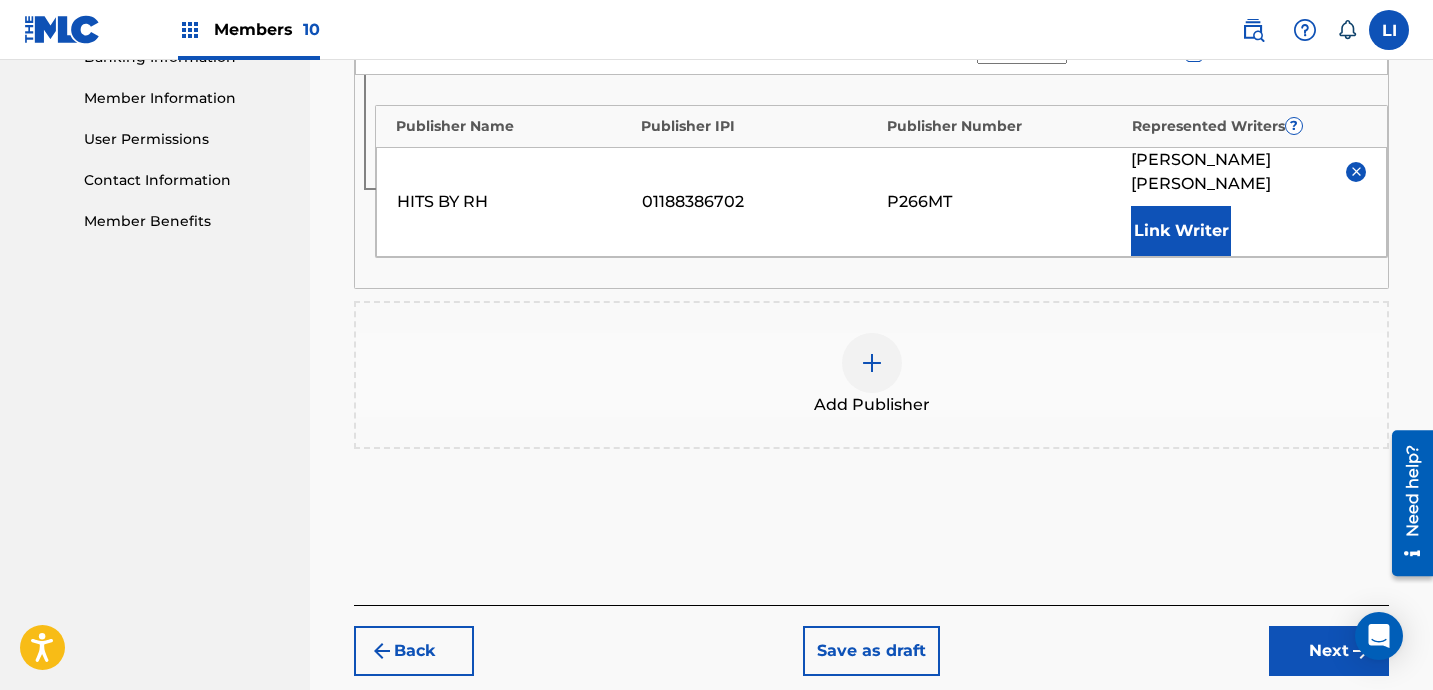 click on "Next" at bounding box center [1329, 651] 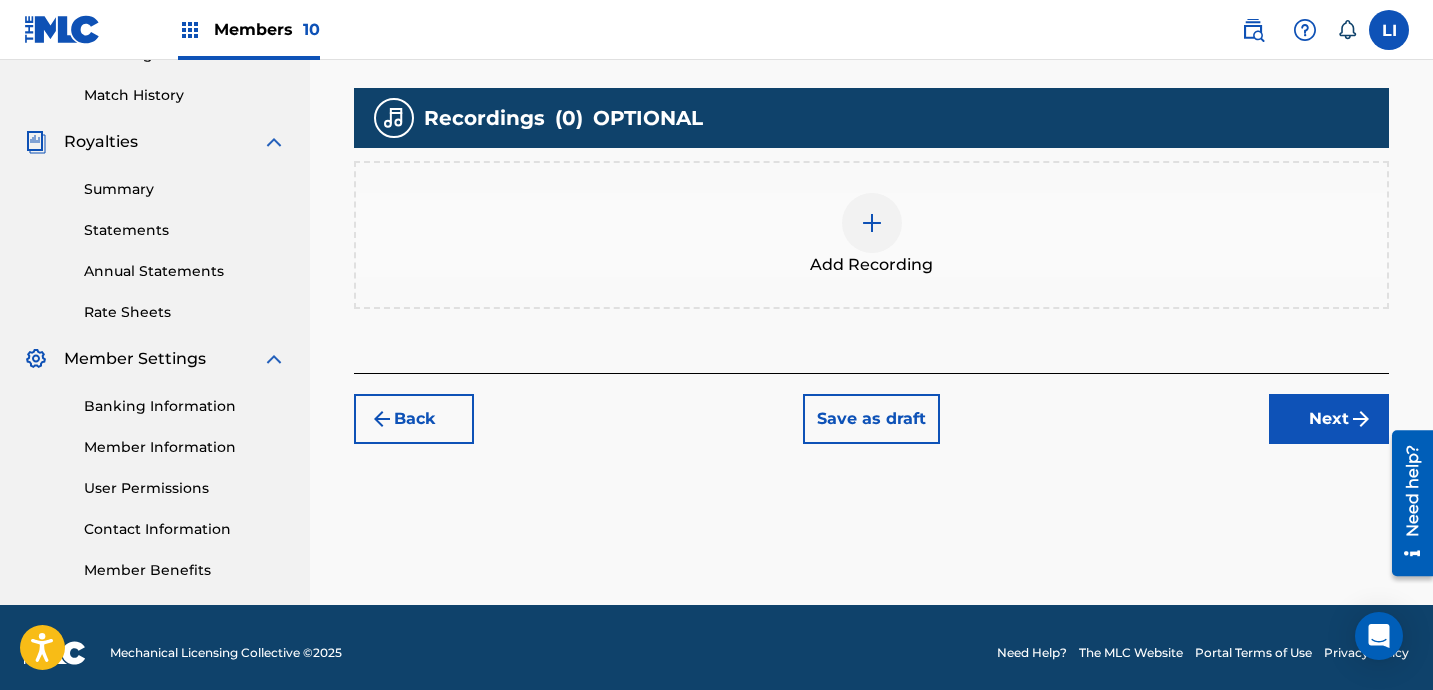 scroll, scrollTop: 550, scrollLeft: 0, axis: vertical 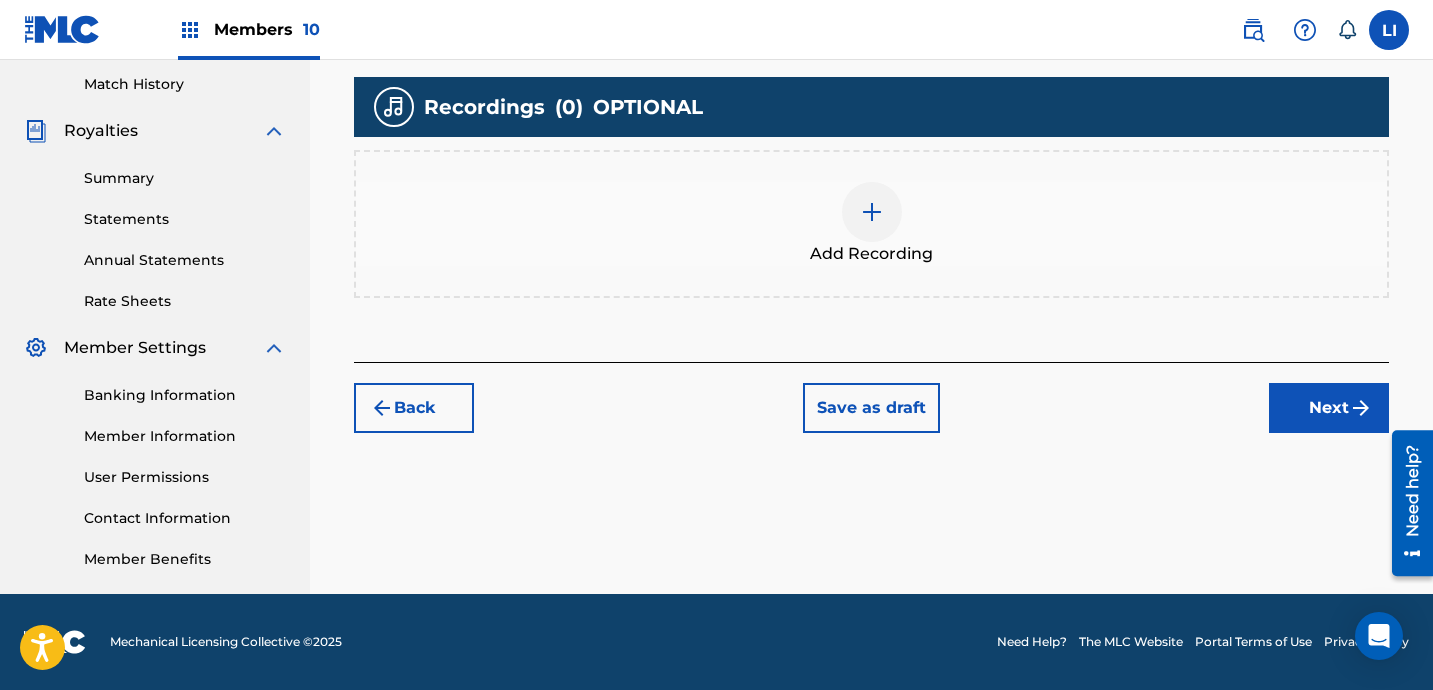 click on "Add Recording" at bounding box center (871, 254) 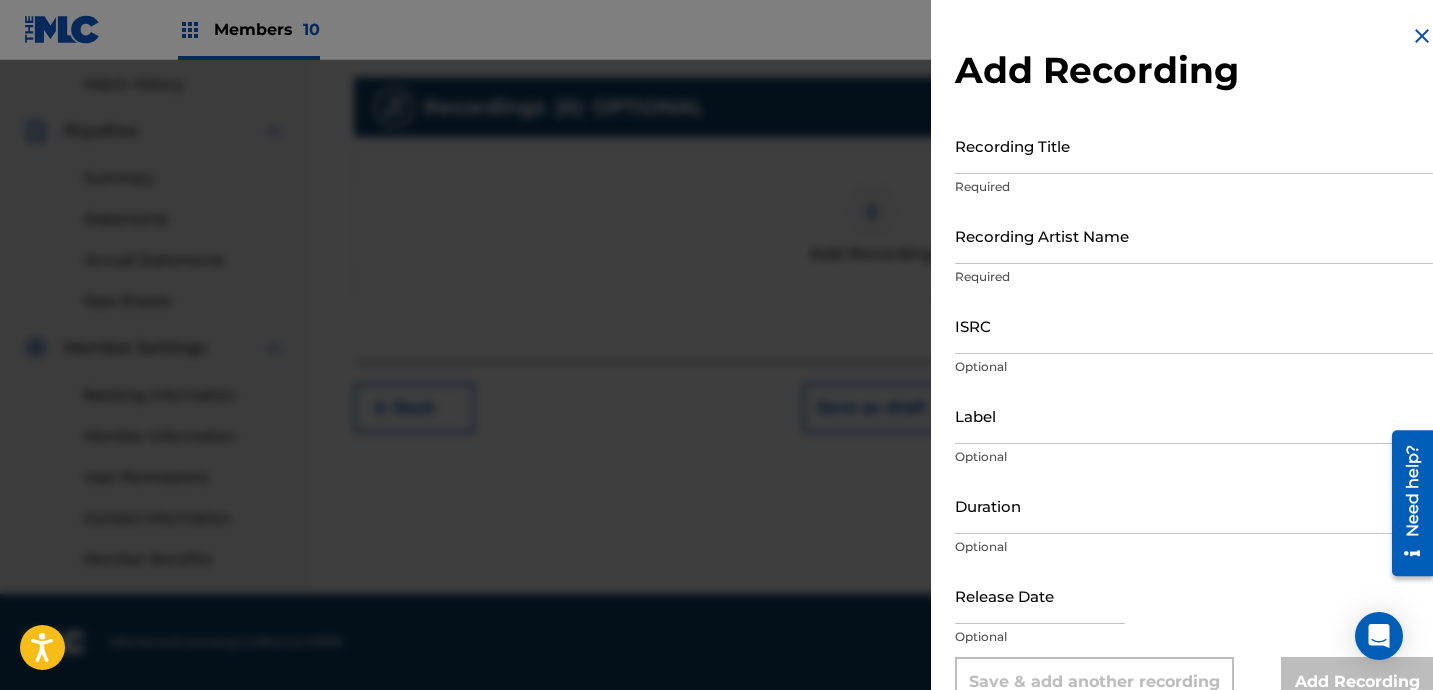 click on "Recording Title" at bounding box center [1194, 145] 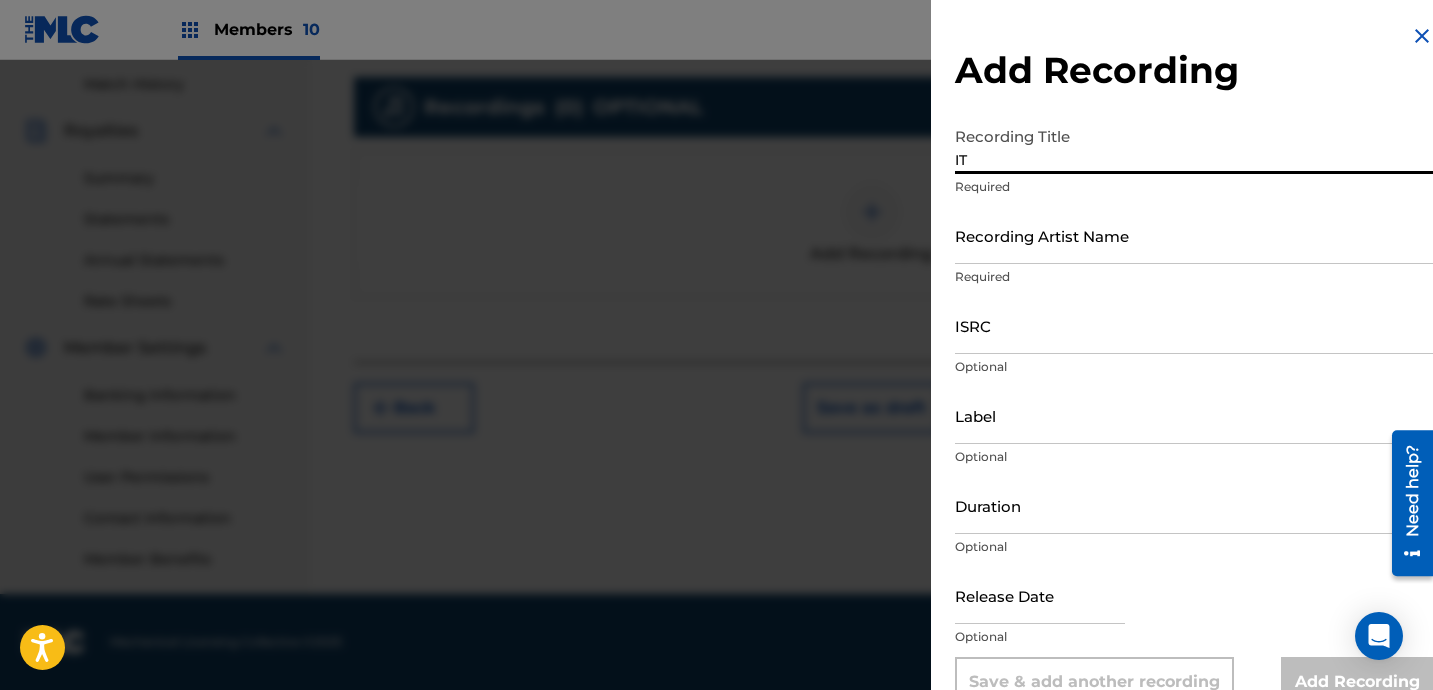 type on "I" 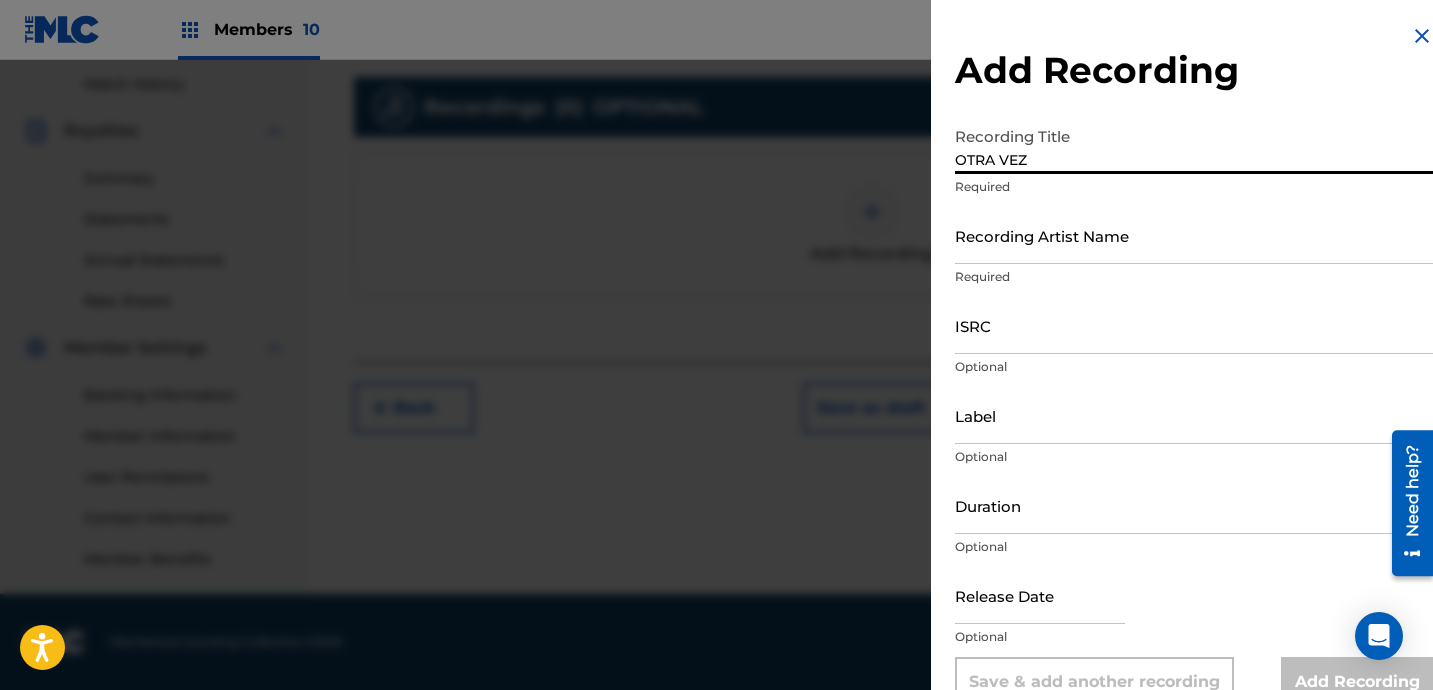 type on "OTRA VEZ" 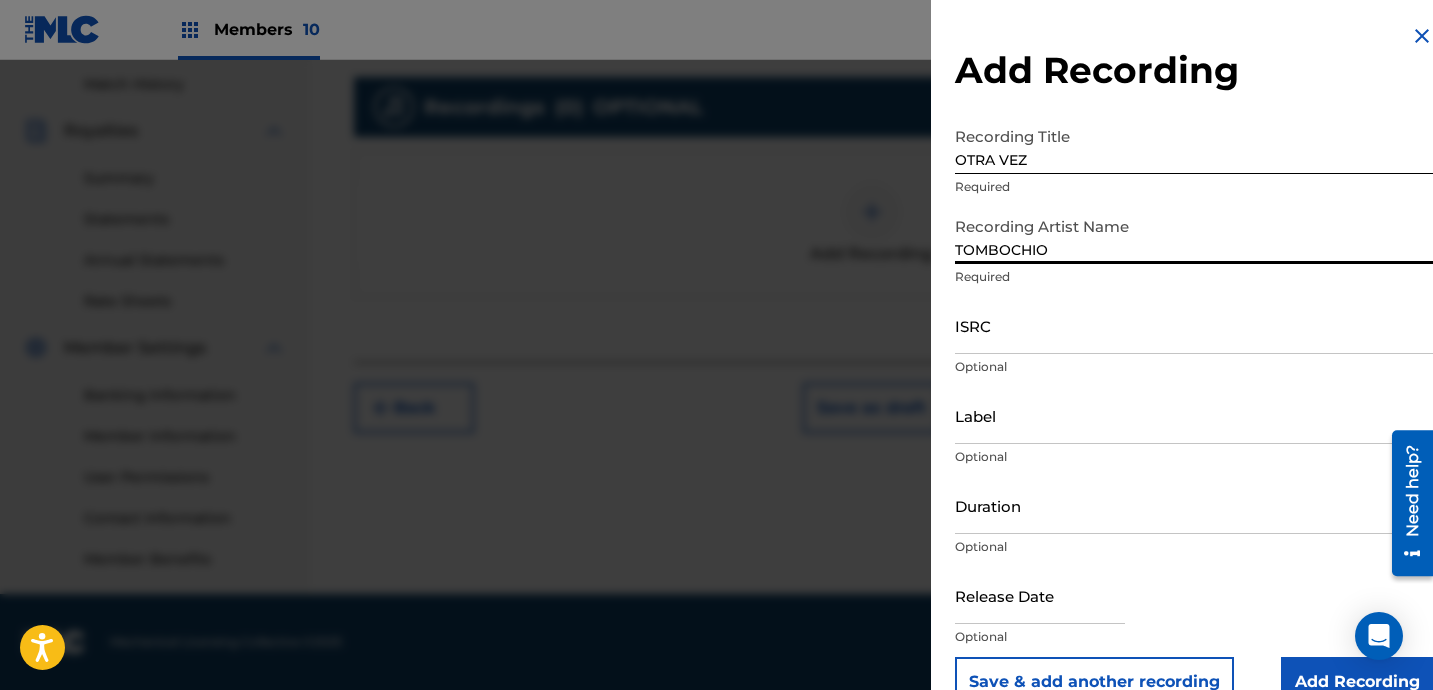 type on "TOMBOCHIO" 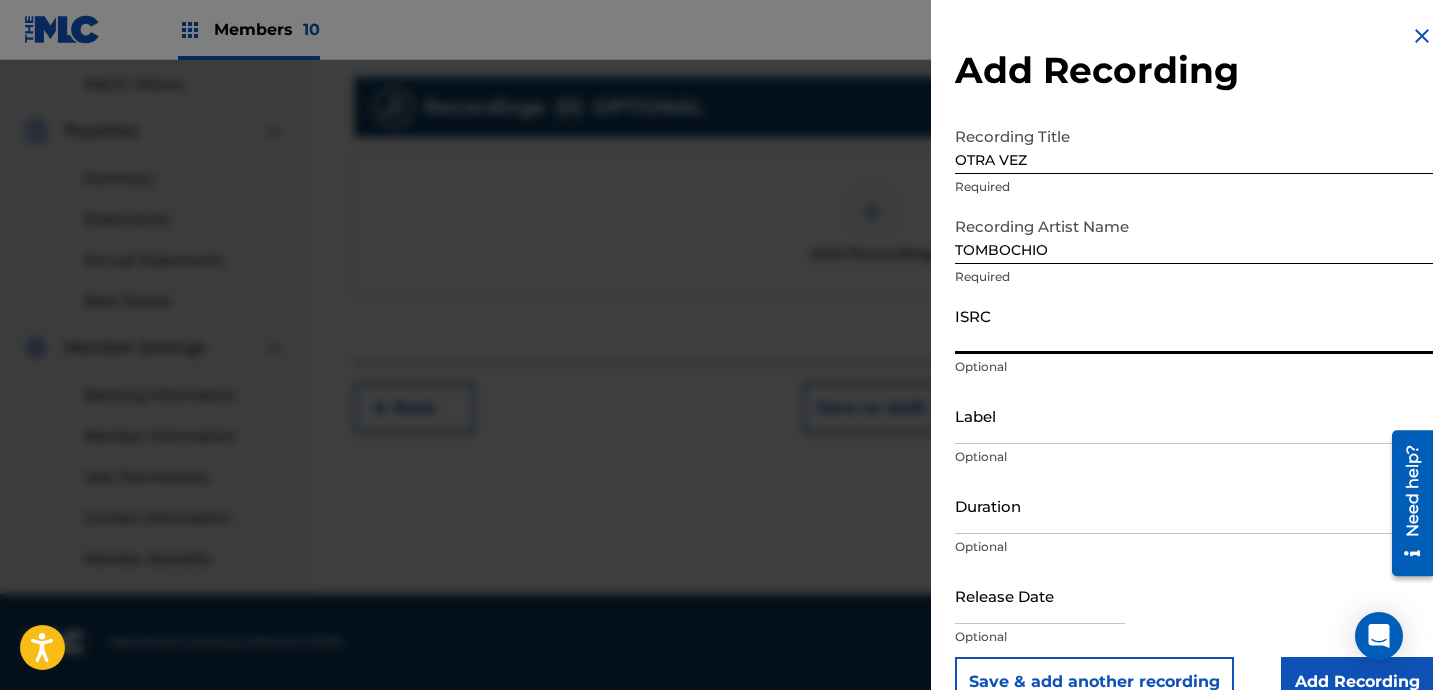 paste on "QZ9QQ2500362" 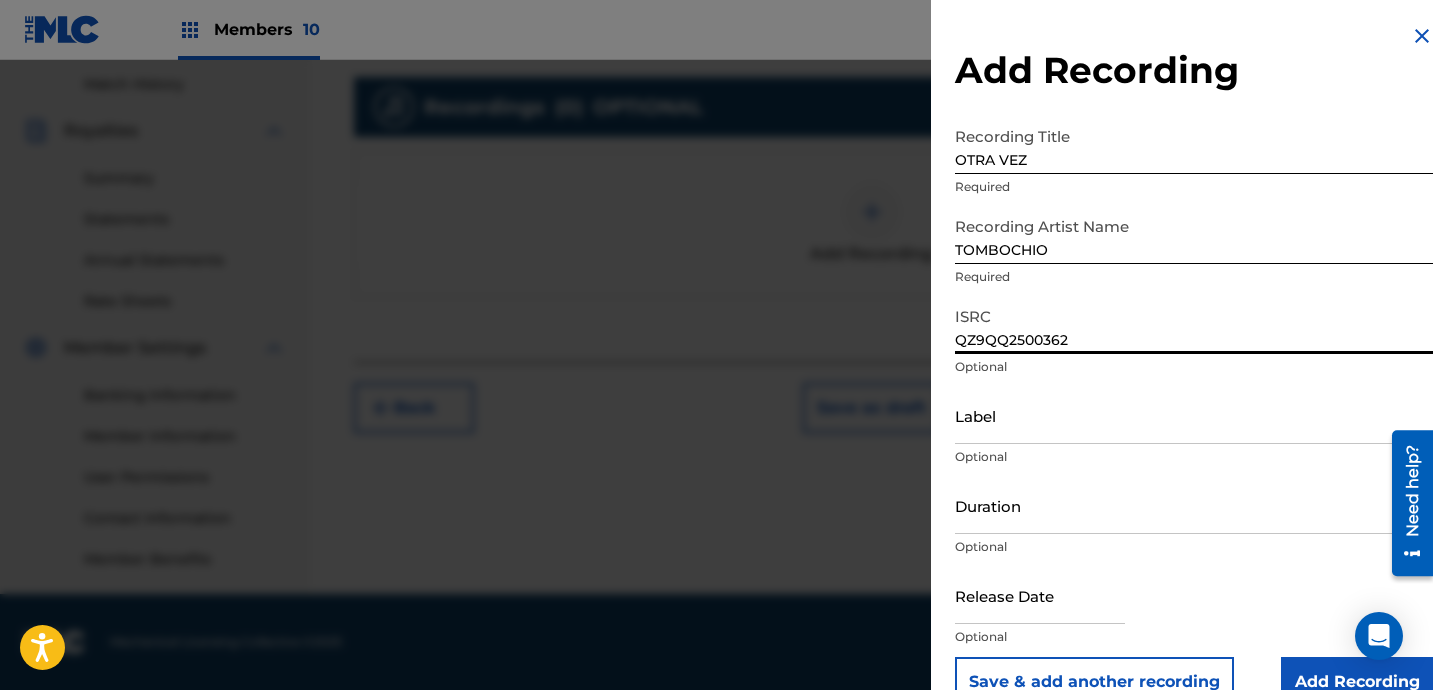 type on "QZ9QQ2500362" 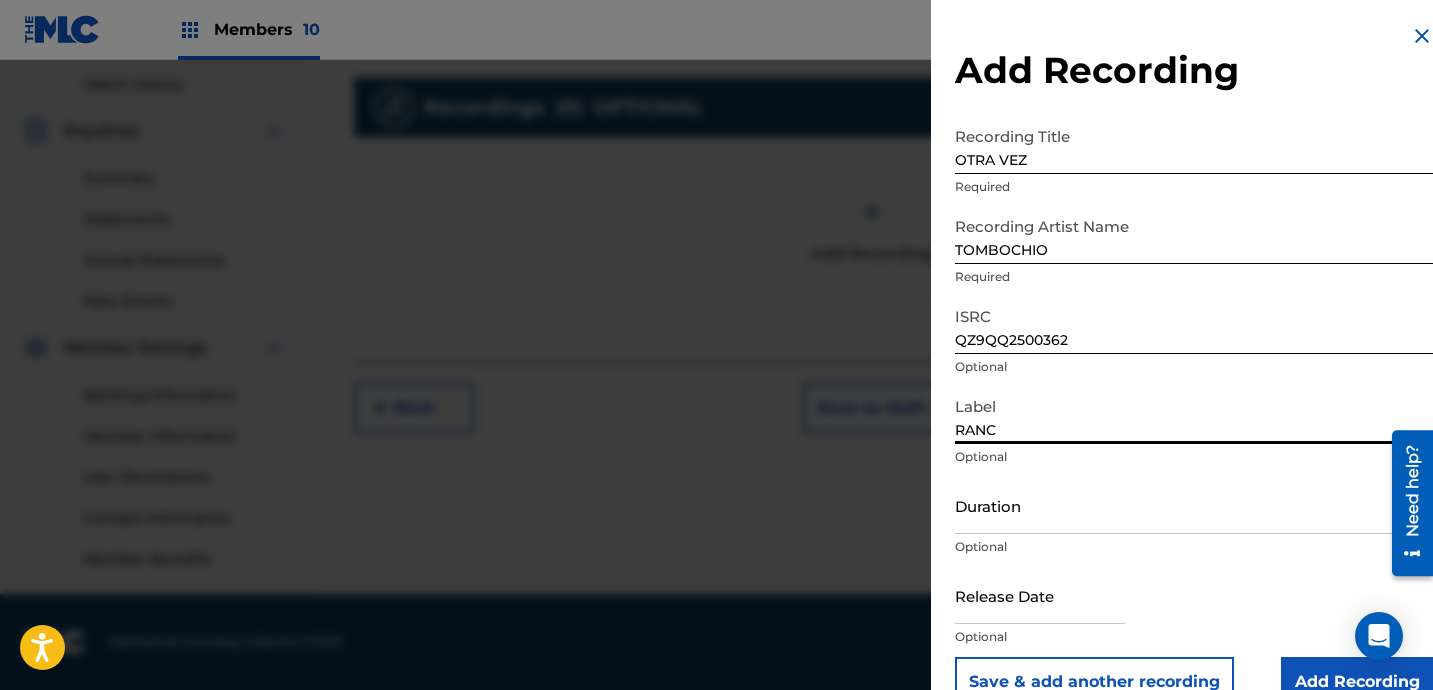 type on "RANCHO HUMIDLE / DKID RECORDS" 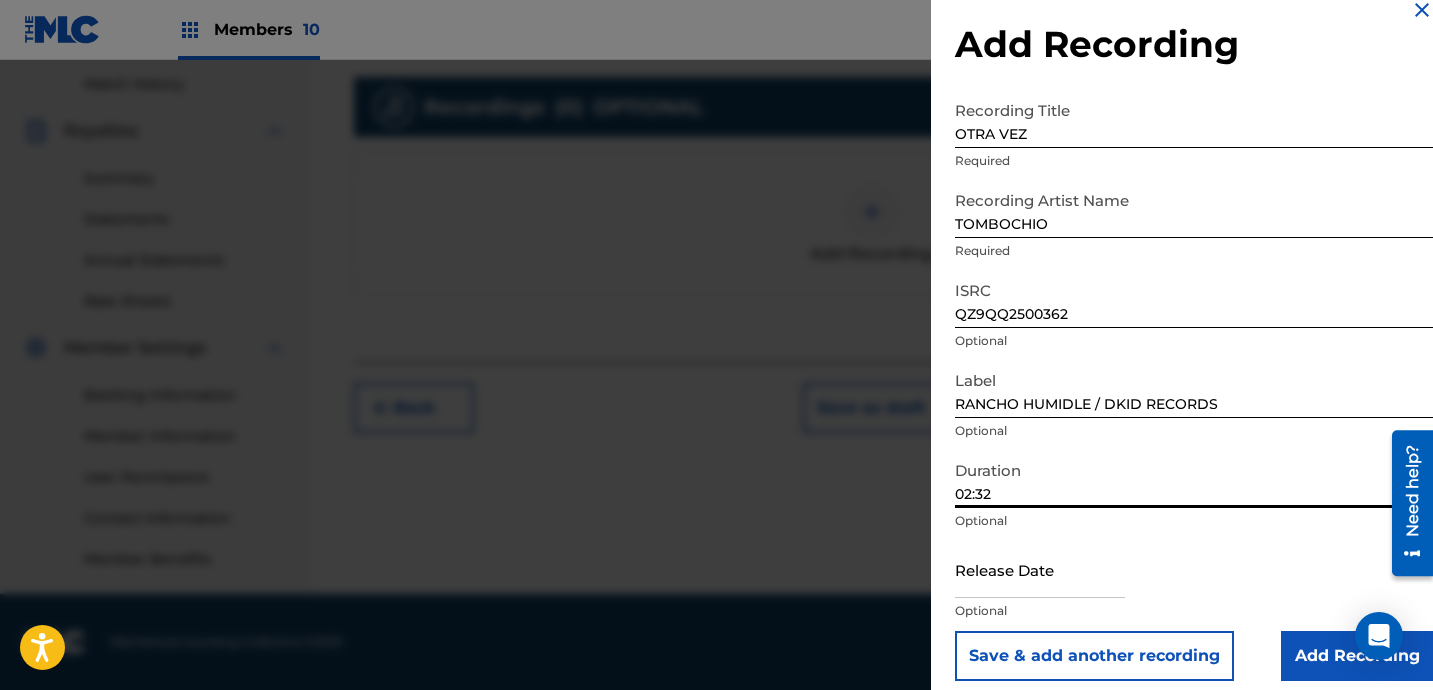 scroll, scrollTop: 41, scrollLeft: 0, axis: vertical 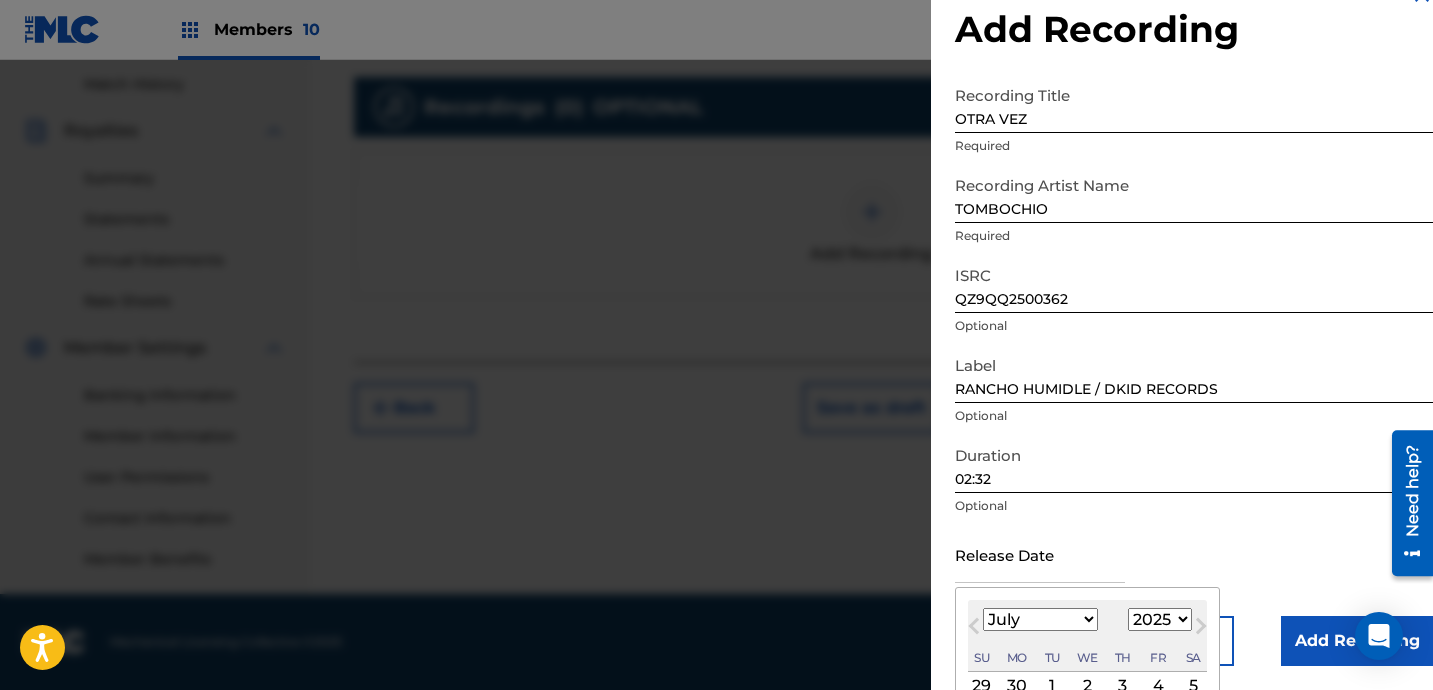 click at bounding box center [1040, 554] 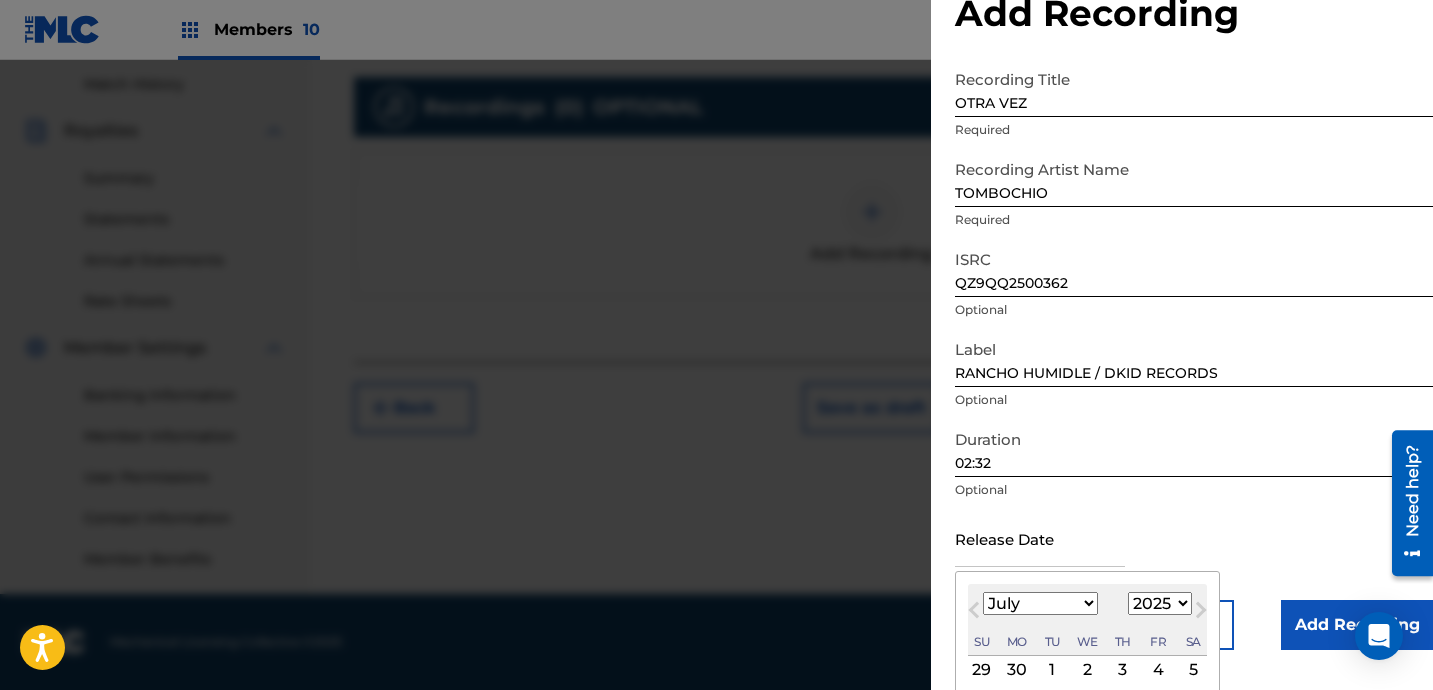 scroll, scrollTop: 61, scrollLeft: 0, axis: vertical 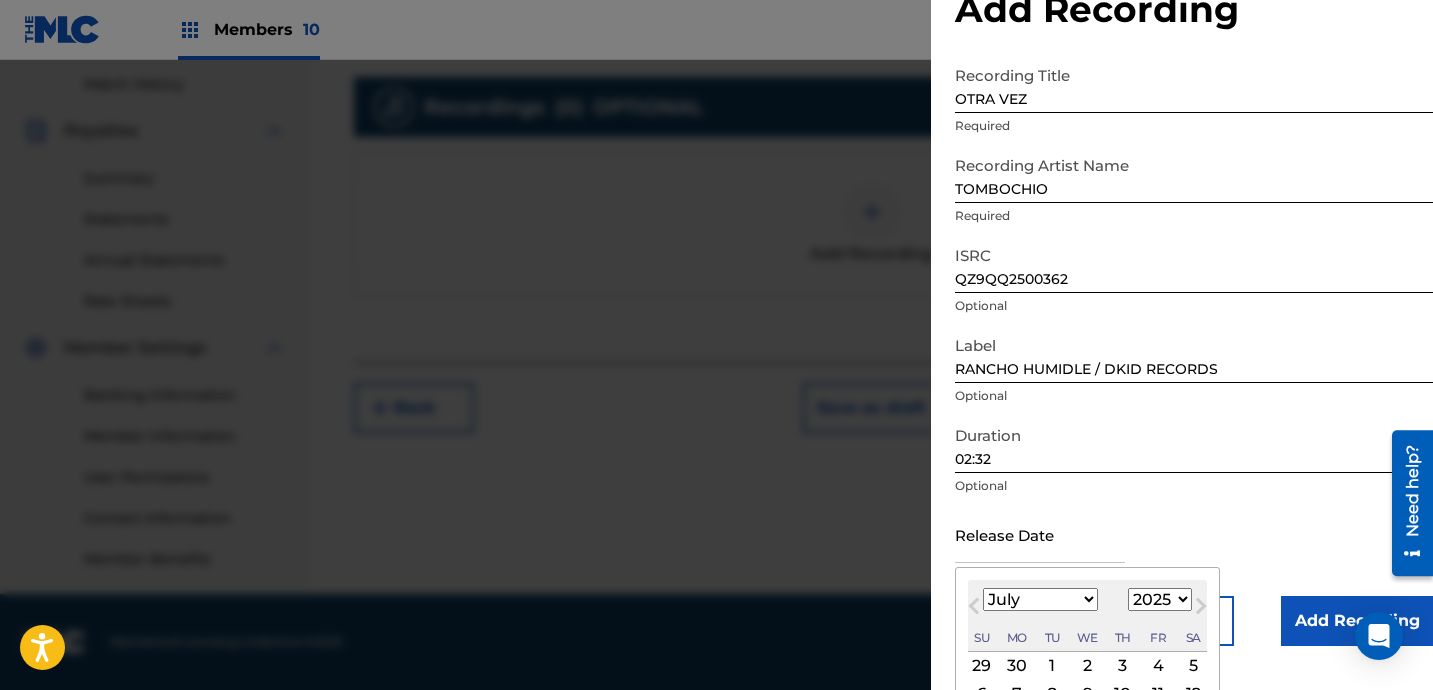click on "January February March April May June July August September October November December" at bounding box center [1040, 599] 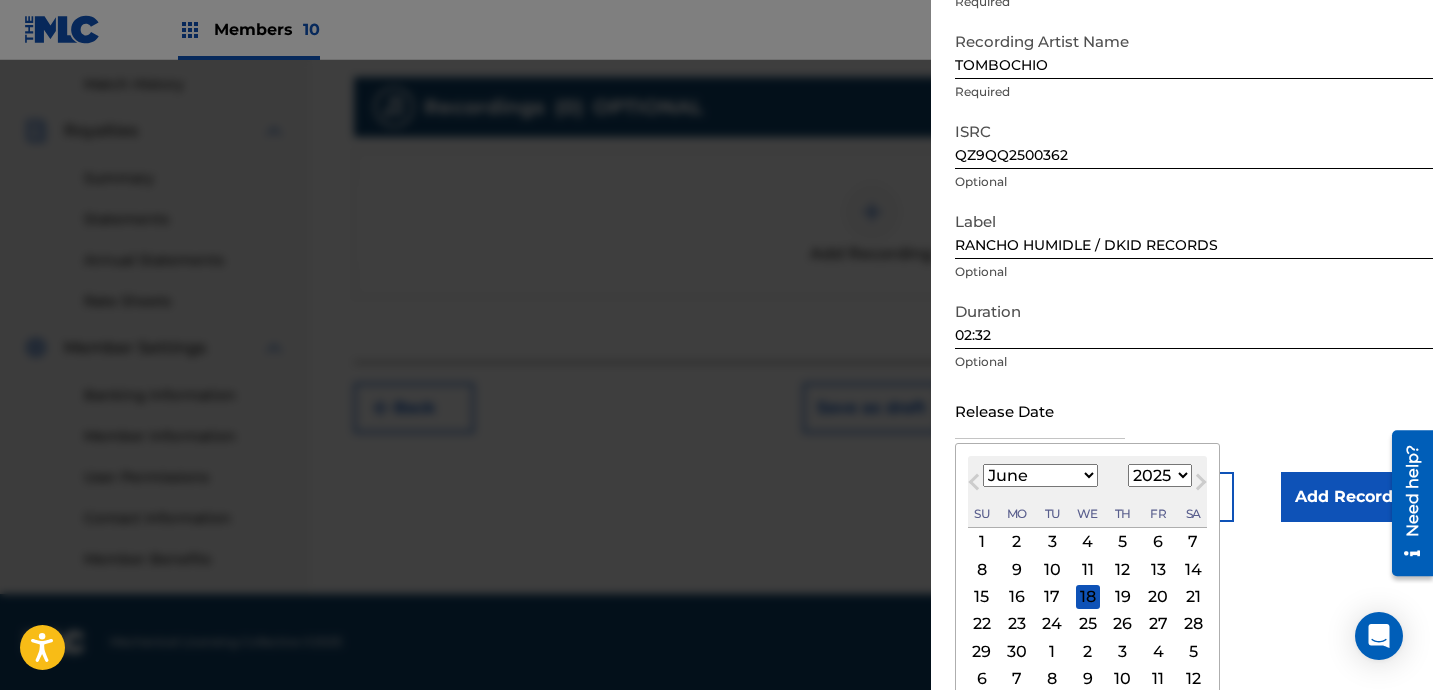 click on "13" at bounding box center (1158, 569) 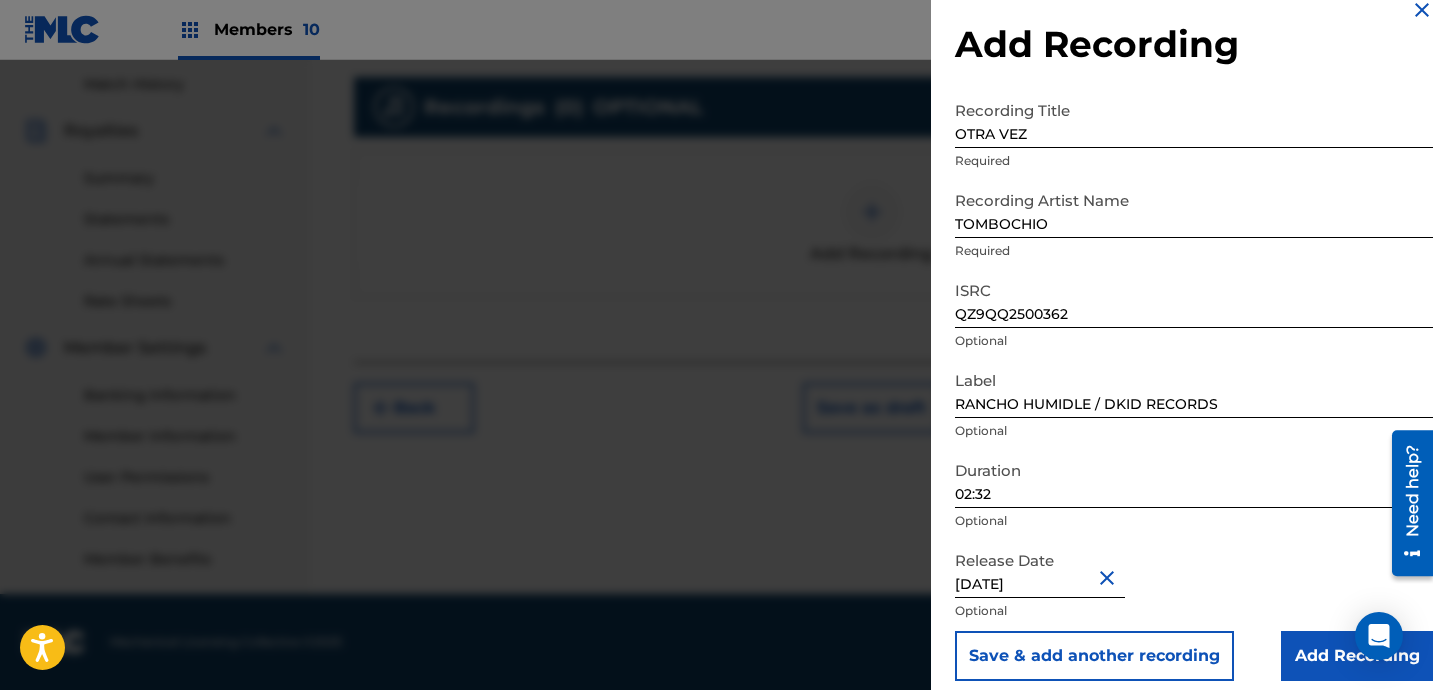 scroll, scrollTop: 41, scrollLeft: 0, axis: vertical 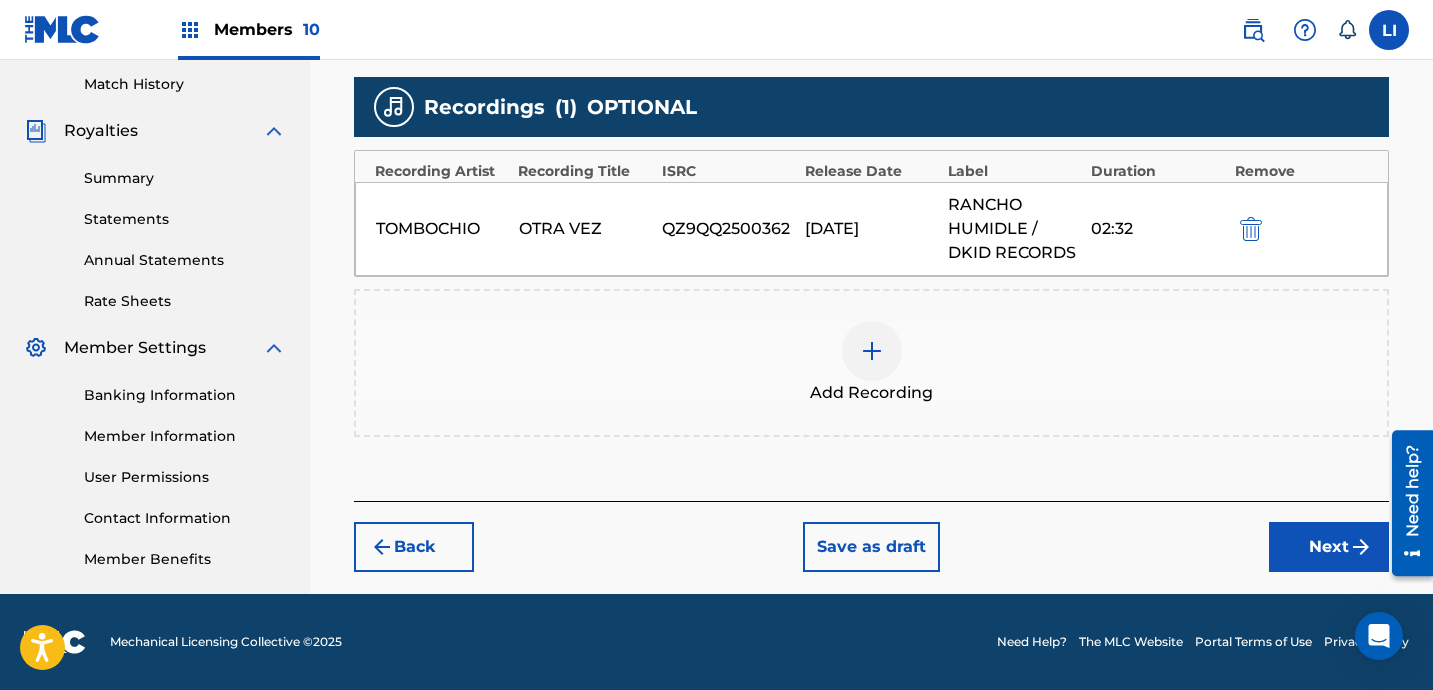 click on "Next" at bounding box center [1329, 547] 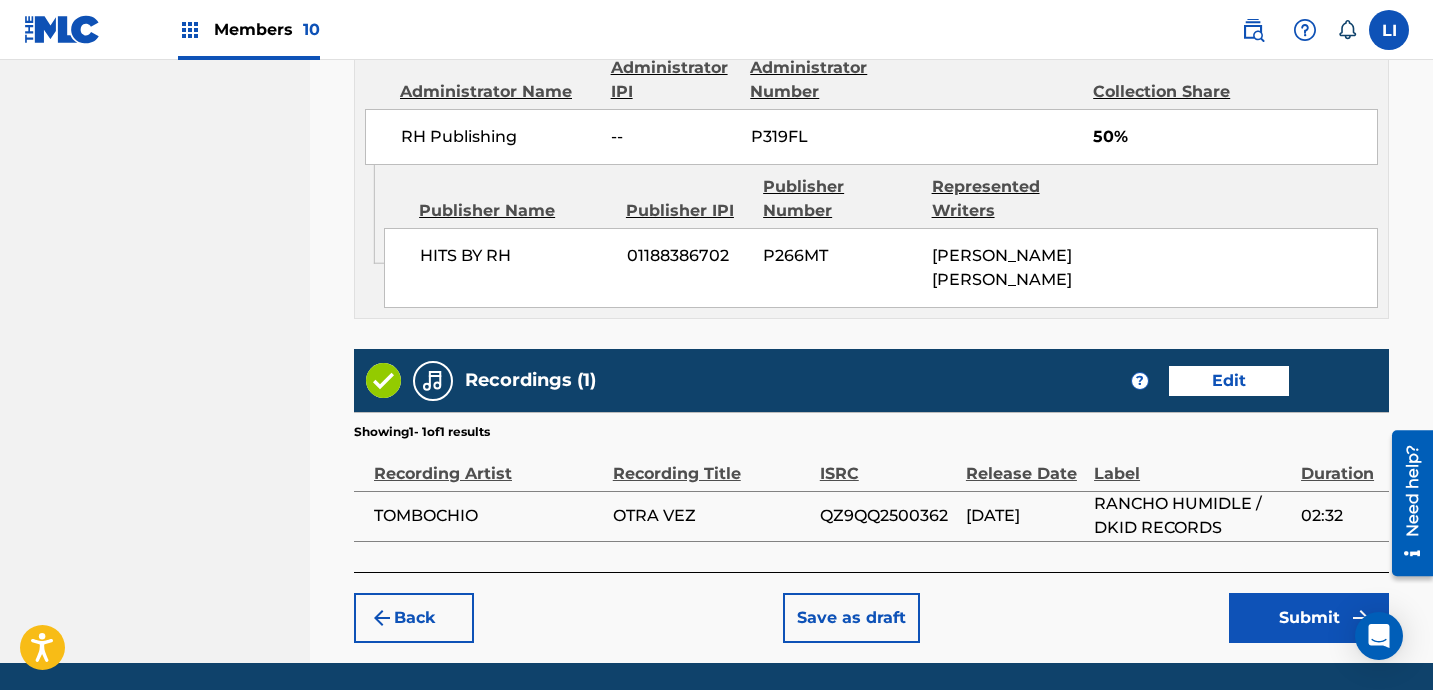 scroll, scrollTop: 1492, scrollLeft: 0, axis: vertical 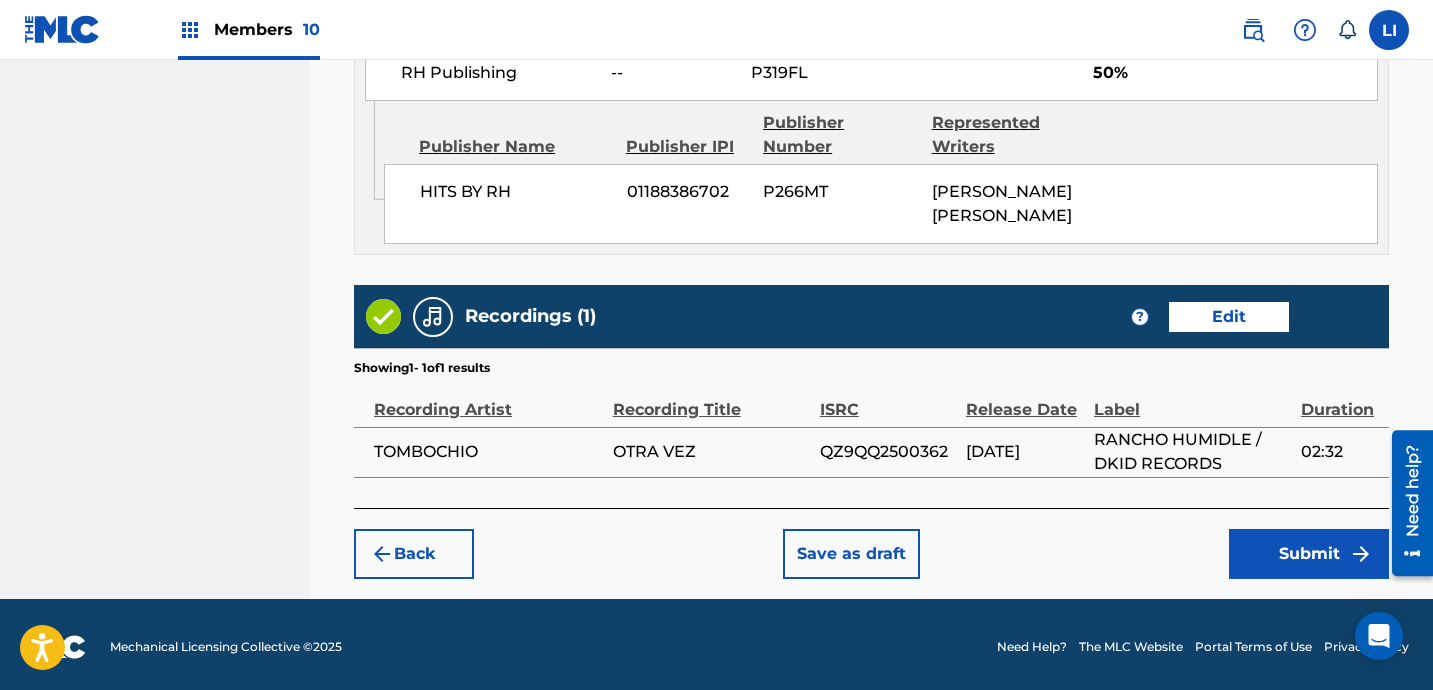 click on "Submit" at bounding box center (1309, 554) 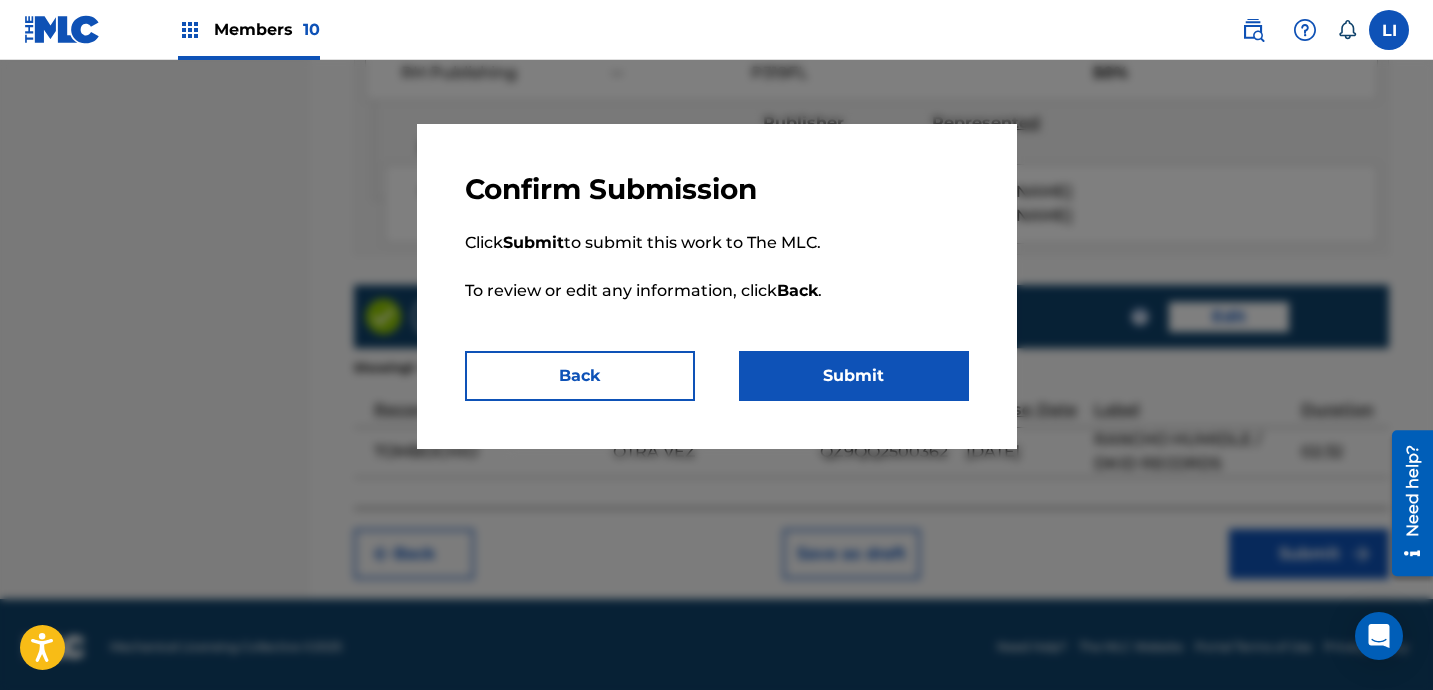 click on "Submit" at bounding box center (854, 376) 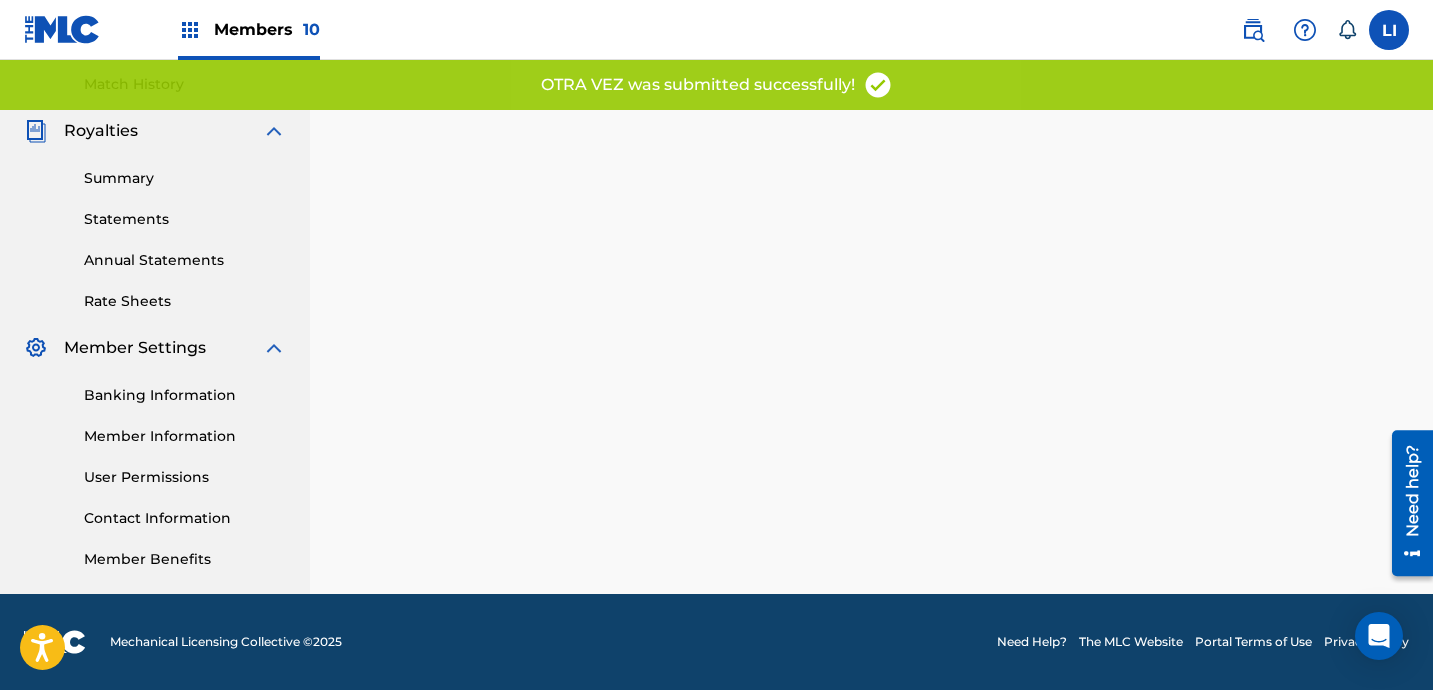 scroll, scrollTop: 0, scrollLeft: 0, axis: both 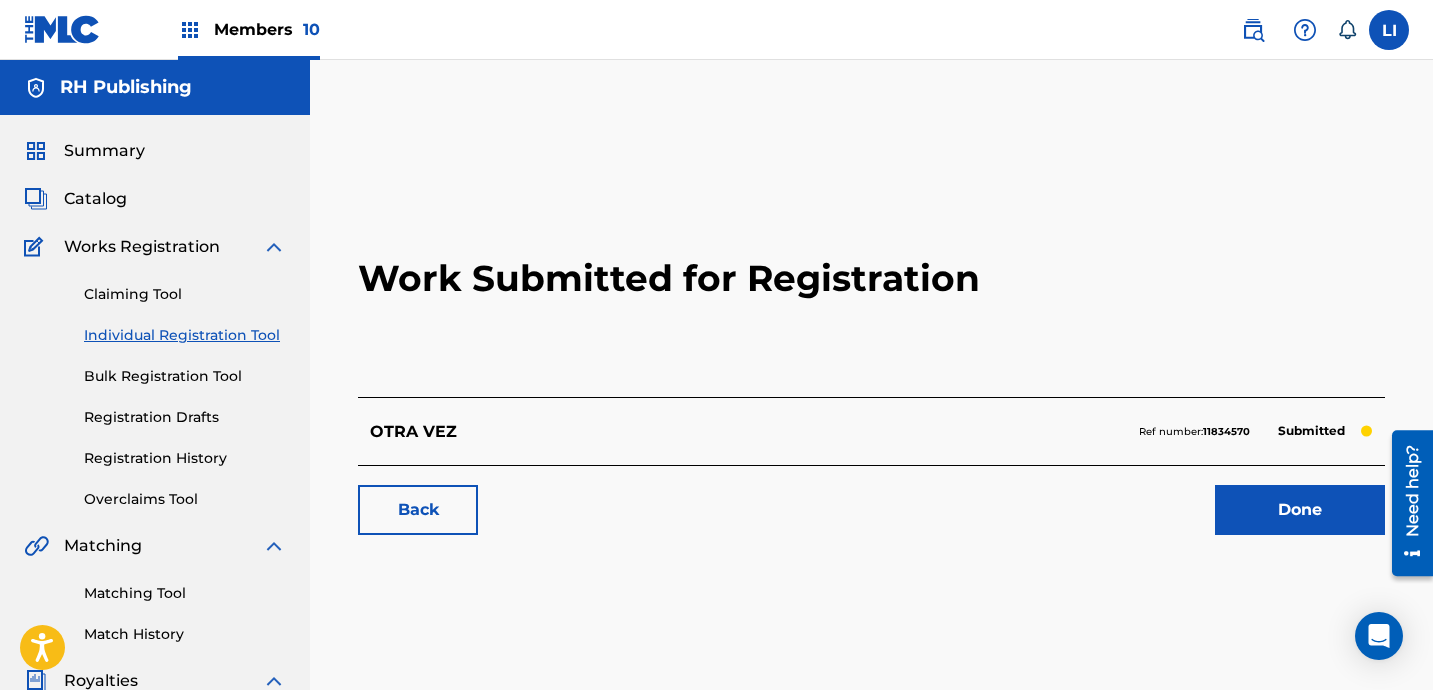 click on "Done" at bounding box center [1300, 510] 